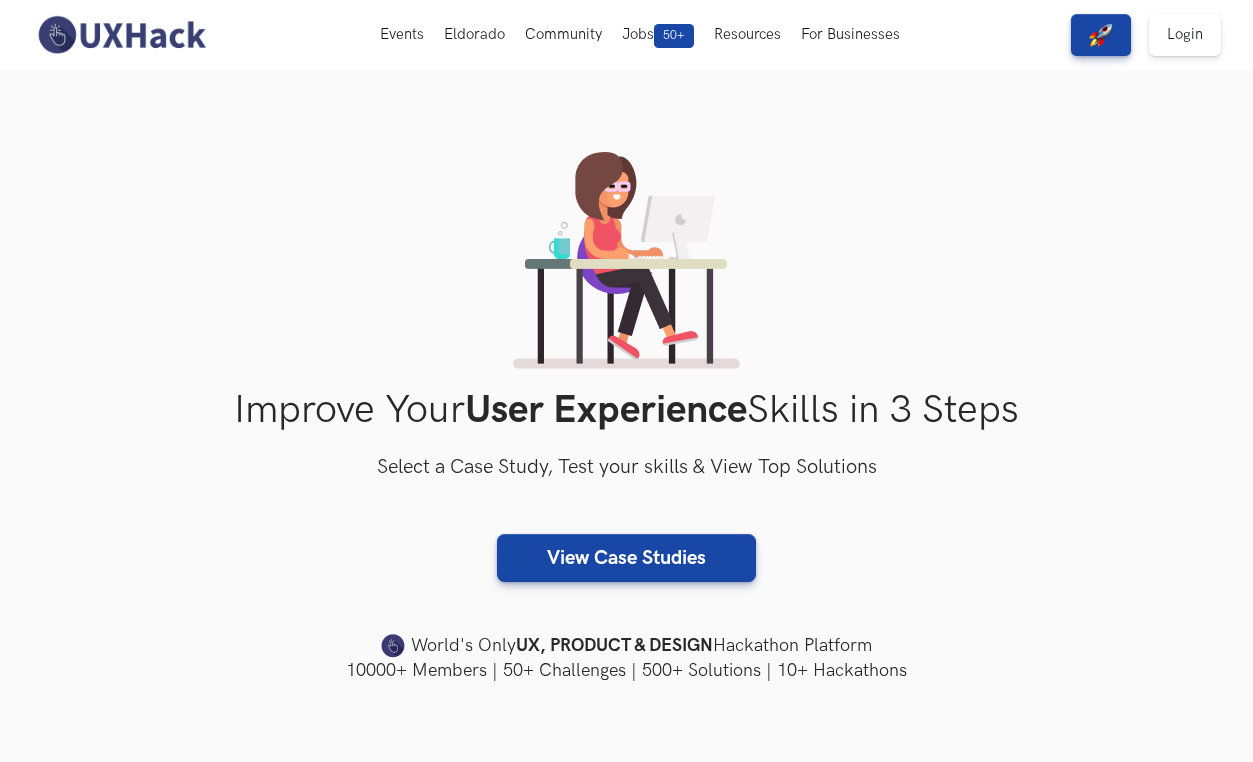 scroll, scrollTop: 0, scrollLeft: 0, axis: both 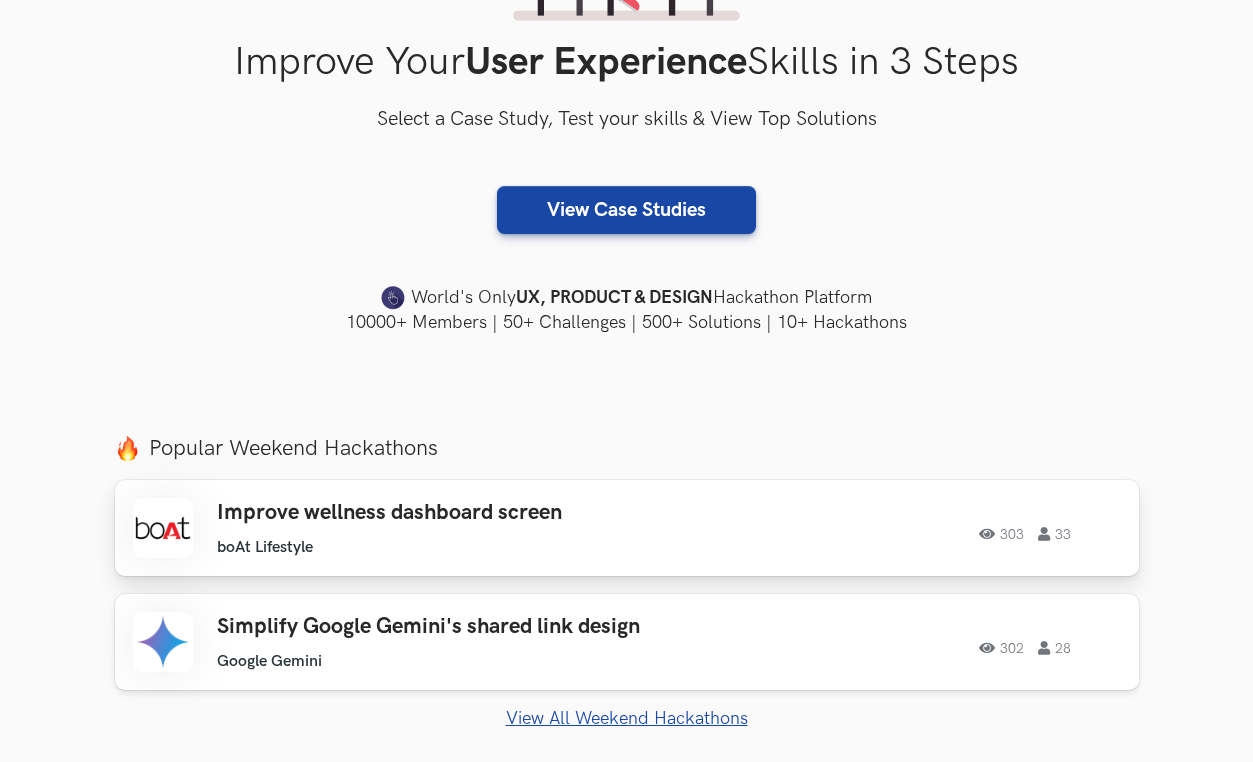 click on "Improve wellness dashboard screen
boAt Lifestyle
boAt Lifestyle
303
33" at bounding box center (437, 528) 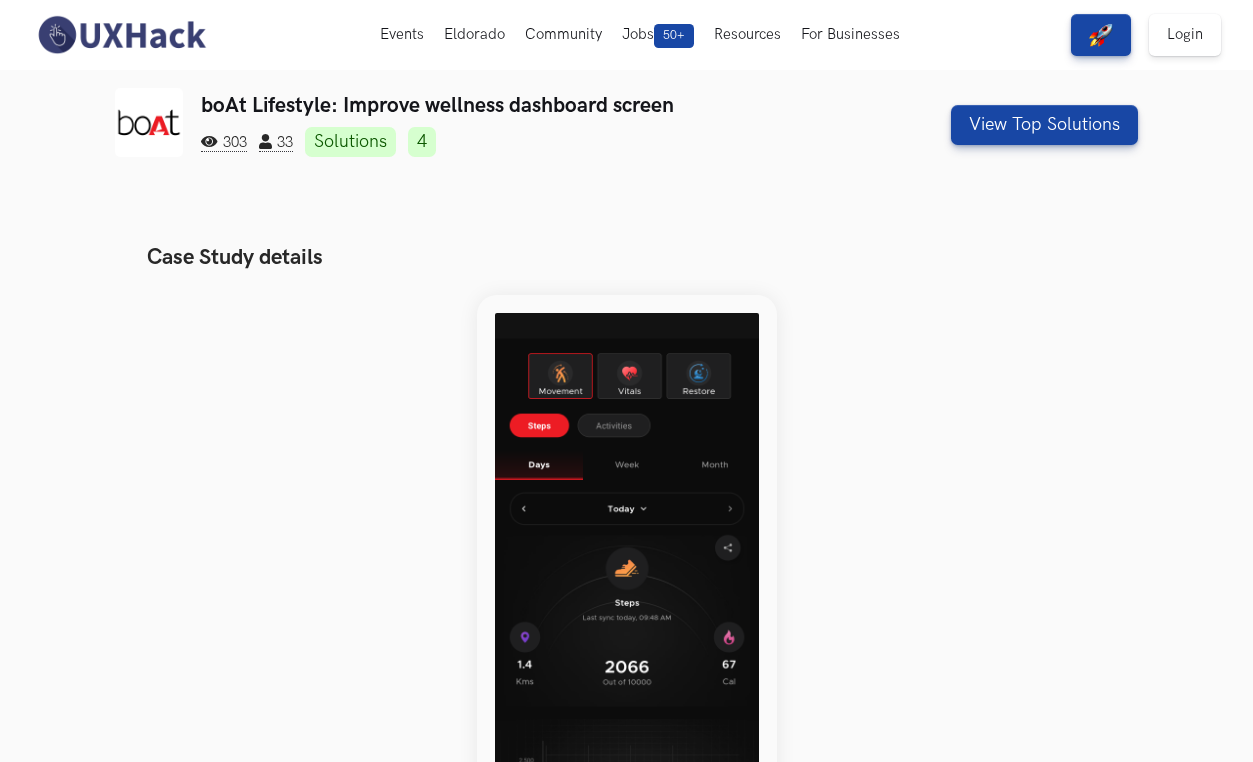 scroll, scrollTop: 0, scrollLeft: 0, axis: both 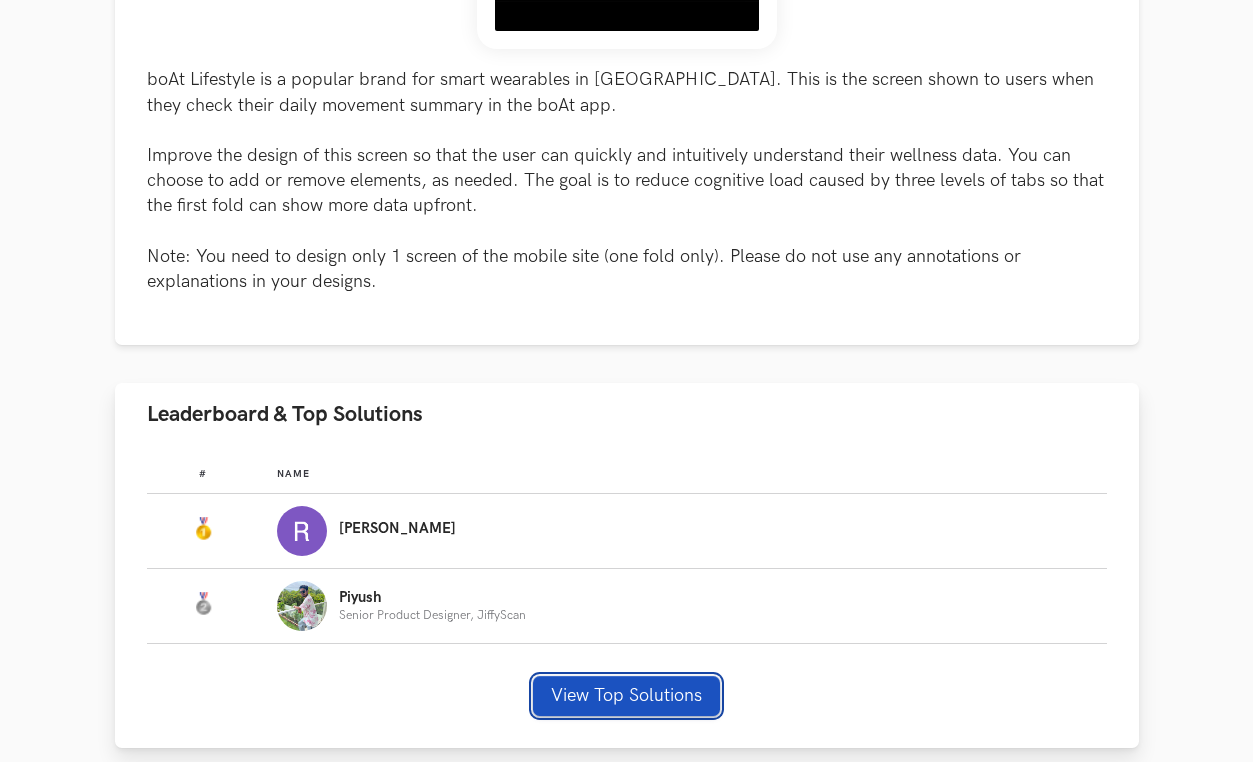 click on "View Top Solutions" at bounding box center [626, 696] 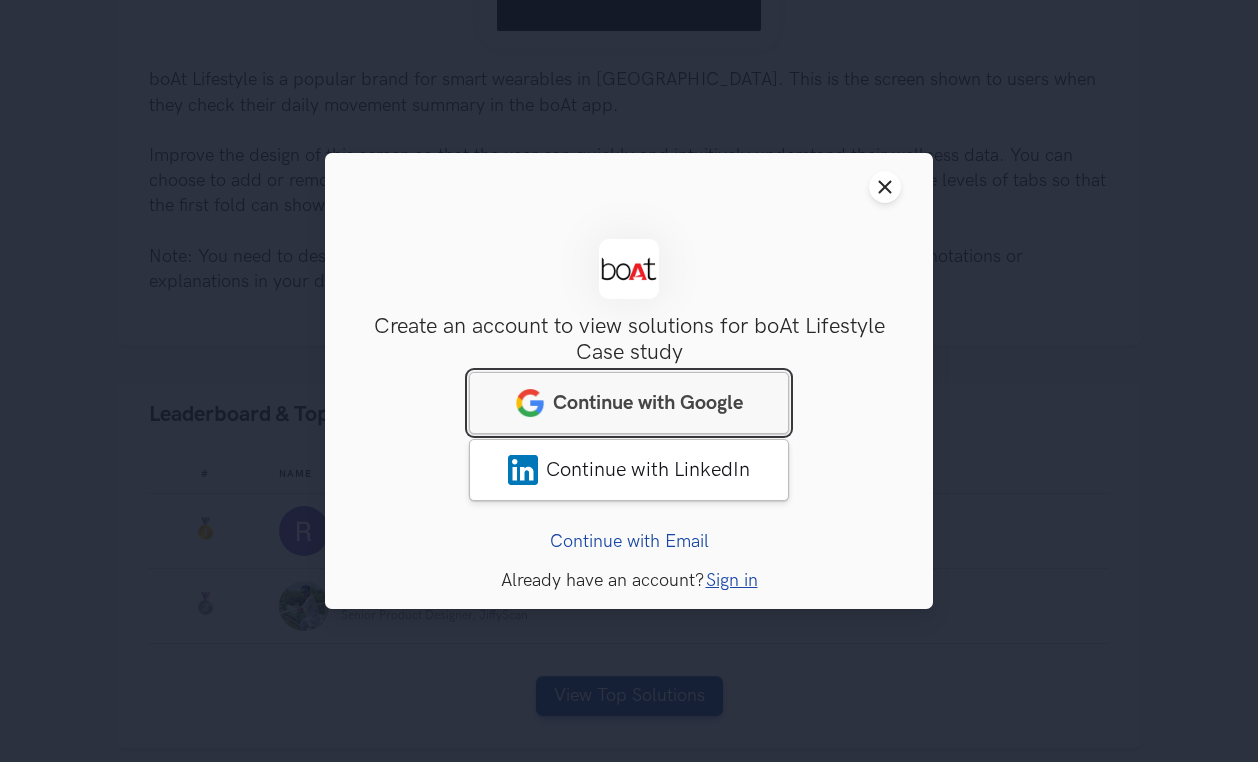 click on "Continue with Google" at bounding box center (648, 403) 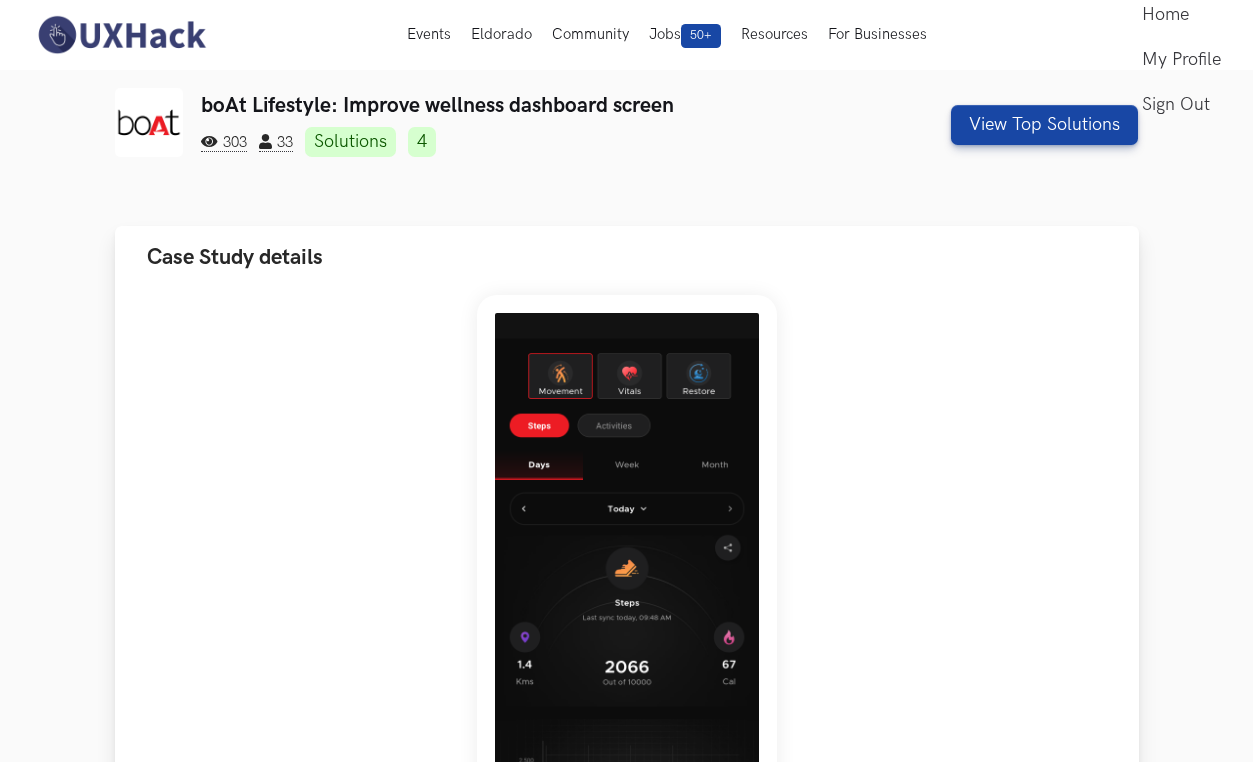 scroll, scrollTop: 0, scrollLeft: 0, axis: both 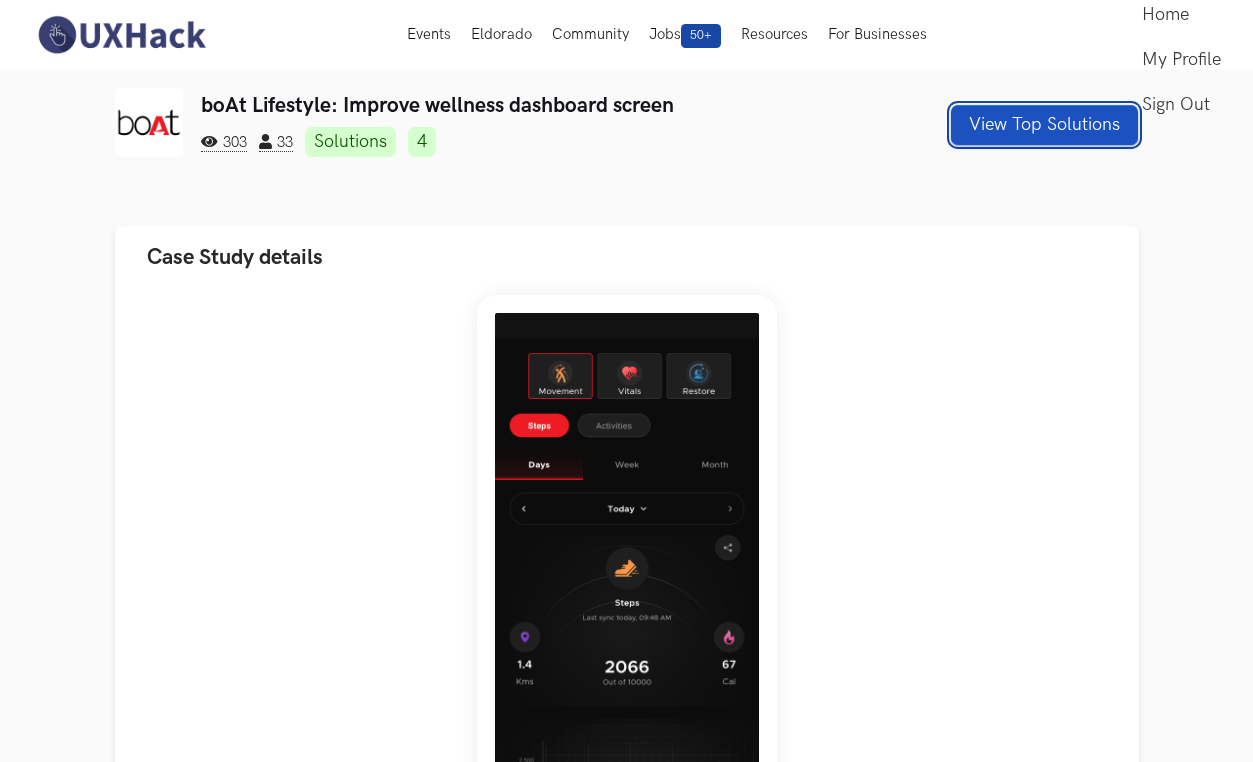 click on "View Top Solutions" at bounding box center (1044, 125) 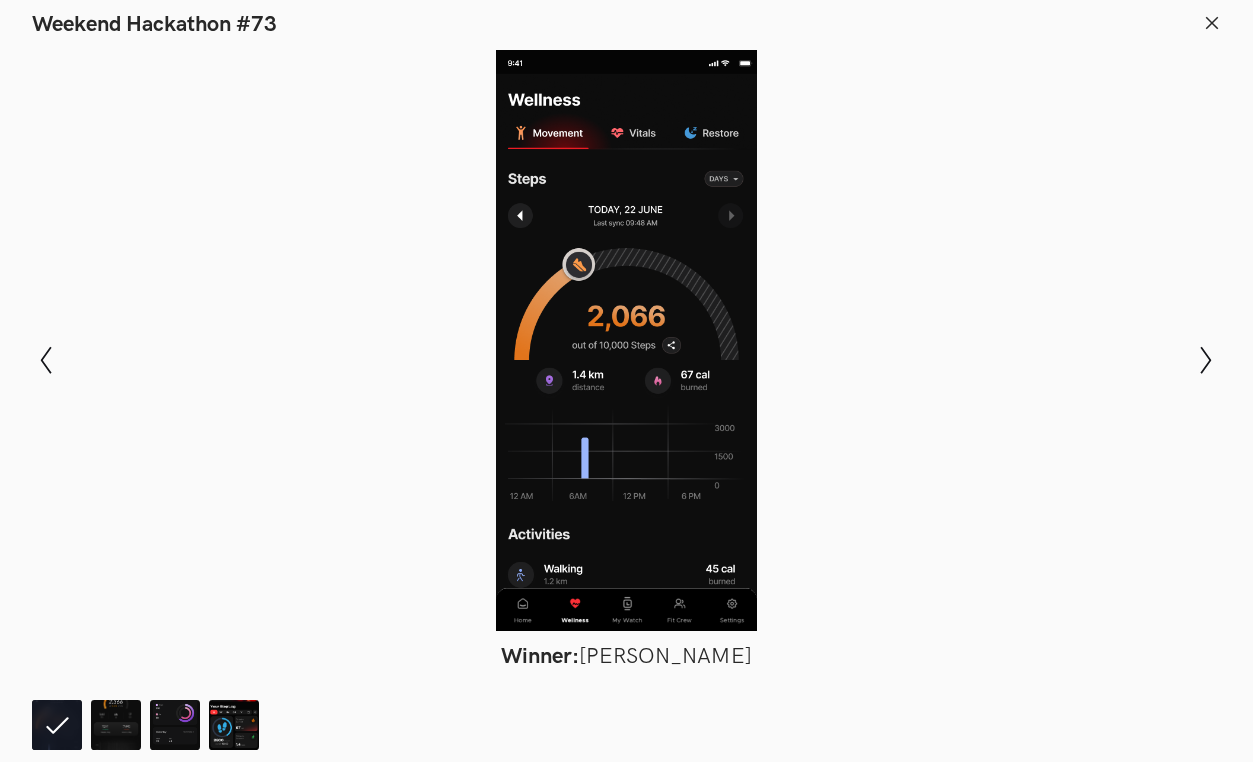 scroll, scrollTop: 149, scrollLeft: 0, axis: vertical 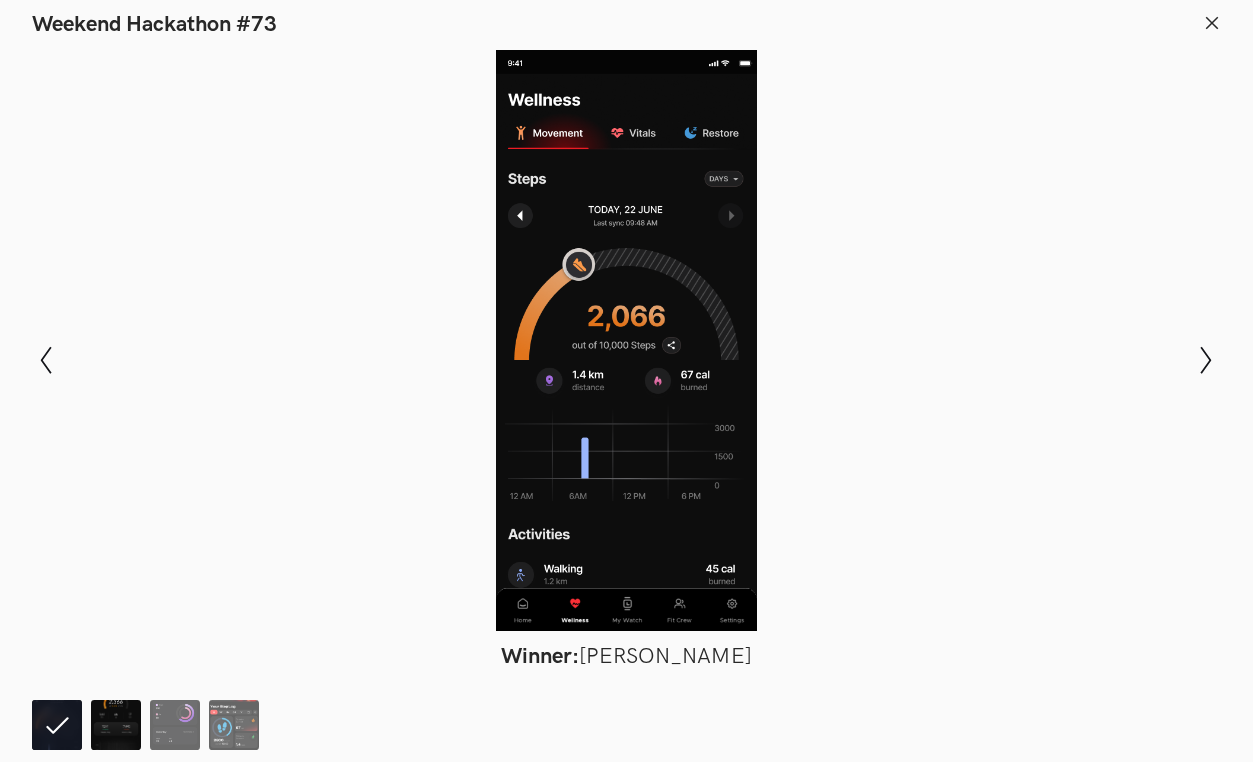 click at bounding box center (116, 725) 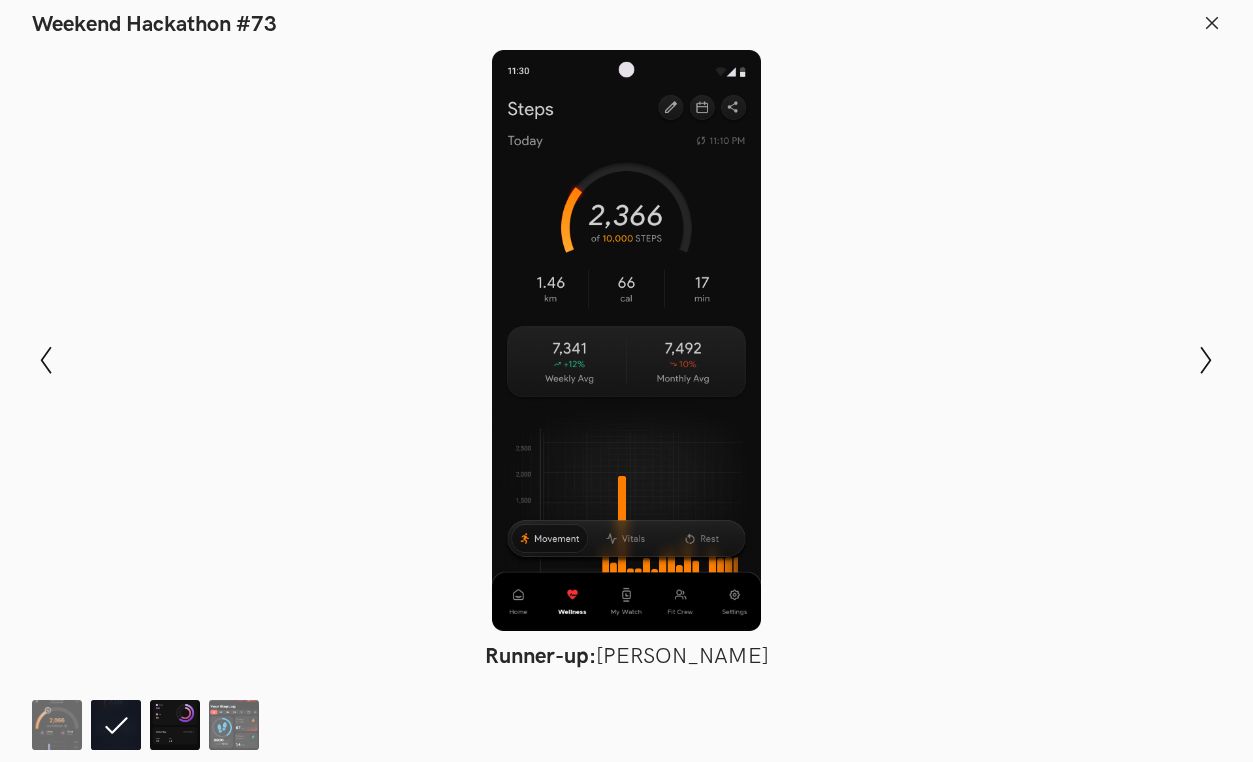 click at bounding box center [175, 725] 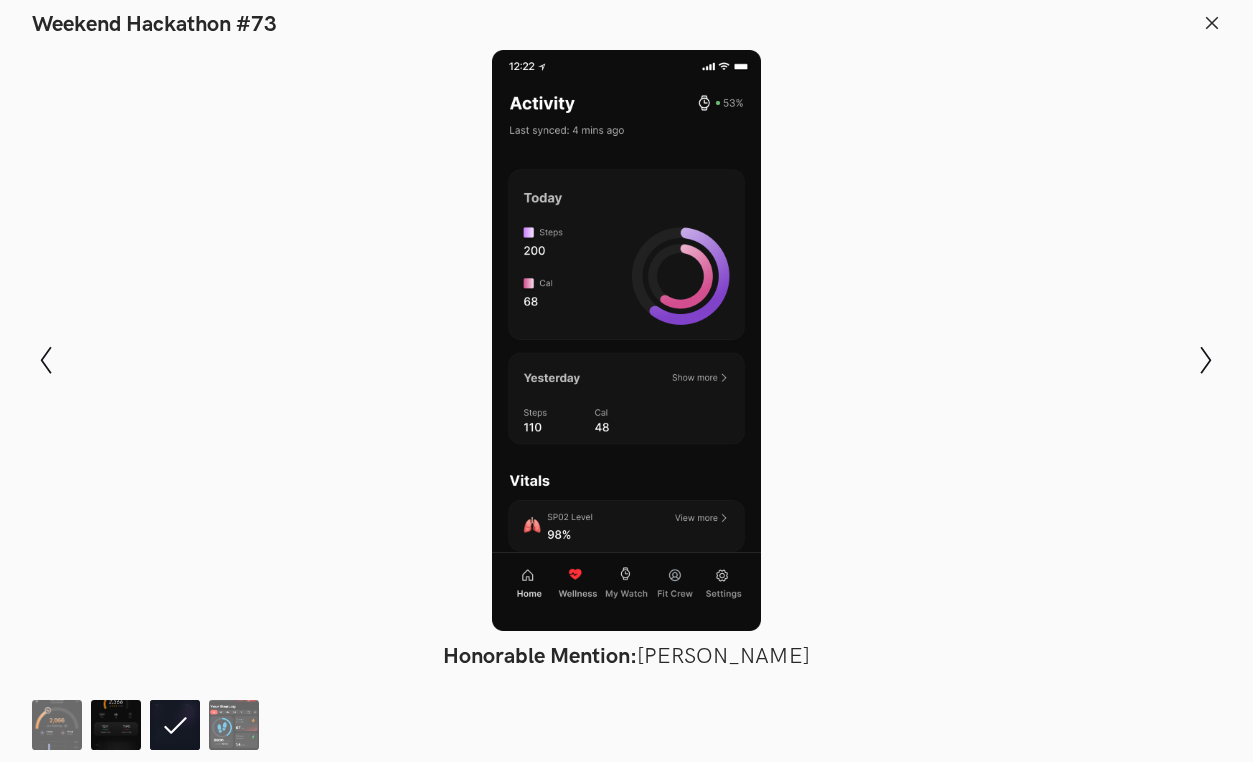 click at bounding box center (116, 725) 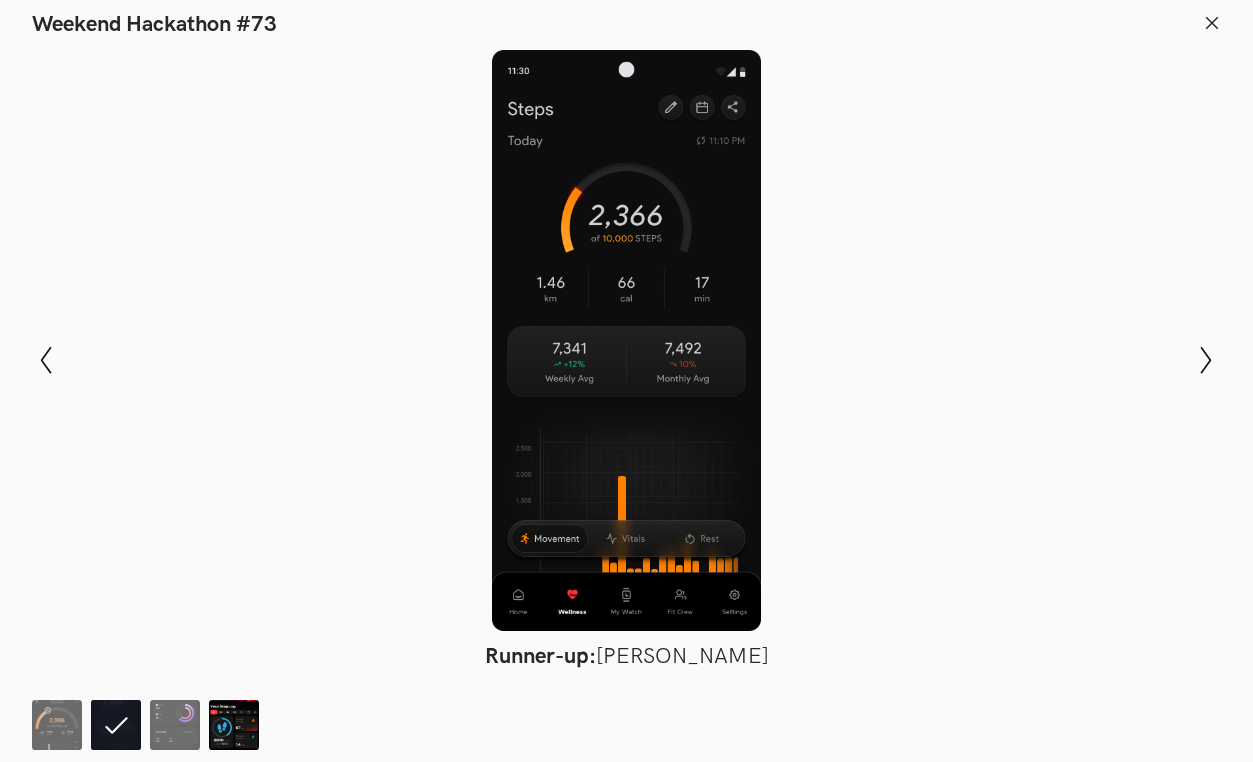 click at bounding box center [234, 725] 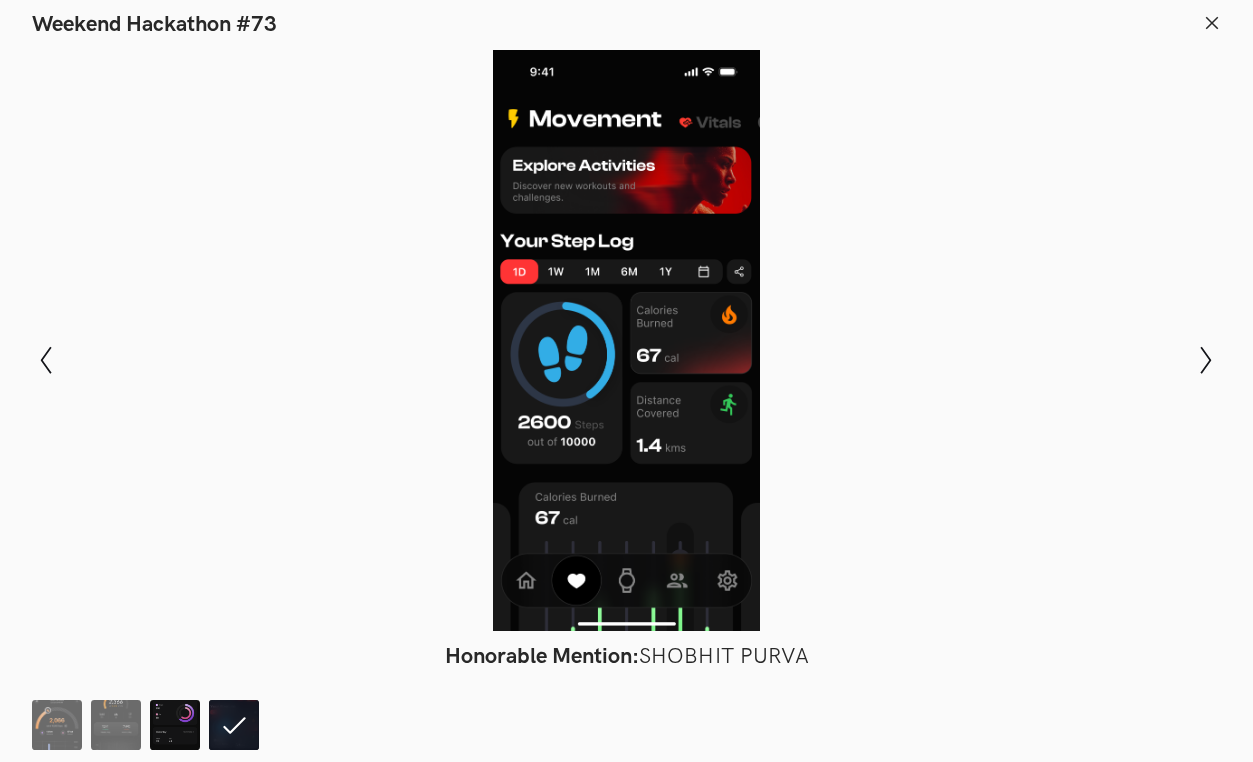 click at bounding box center [175, 725] 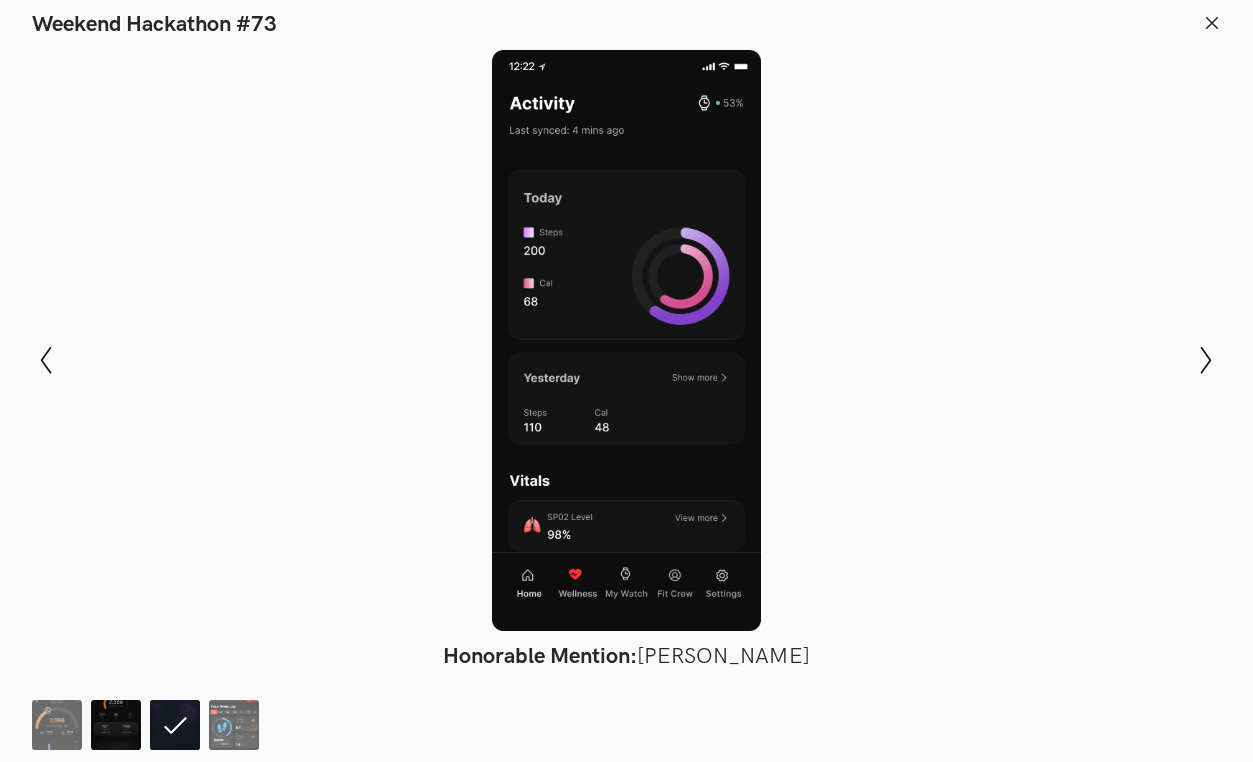 click at bounding box center [116, 725] 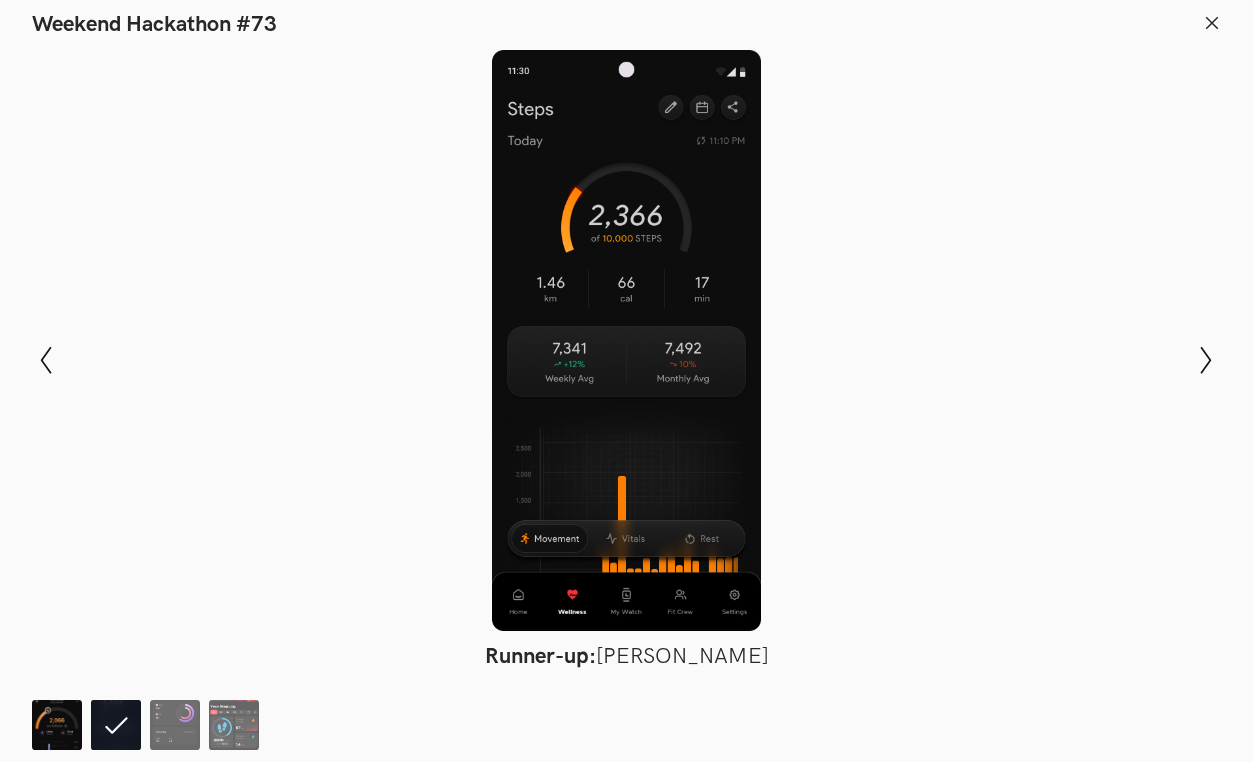 click at bounding box center (57, 725) 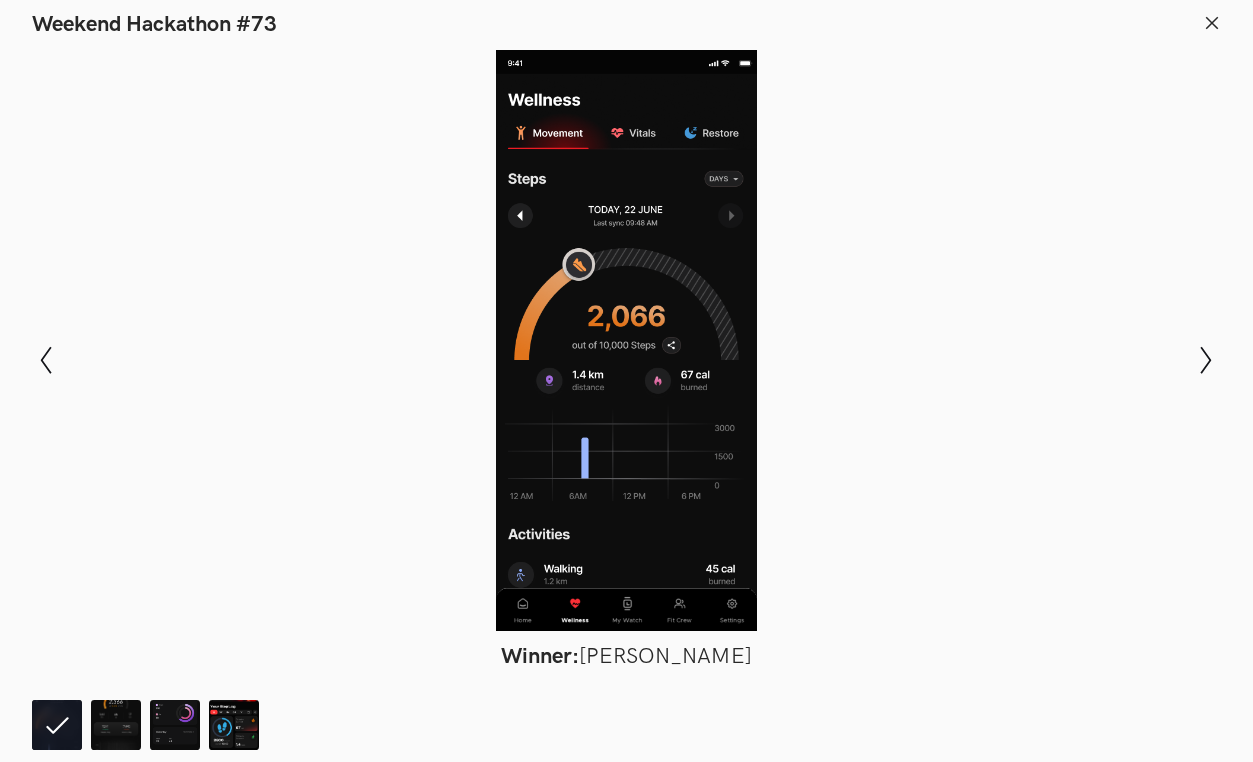 scroll, scrollTop: 57, scrollLeft: 0, axis: vertical 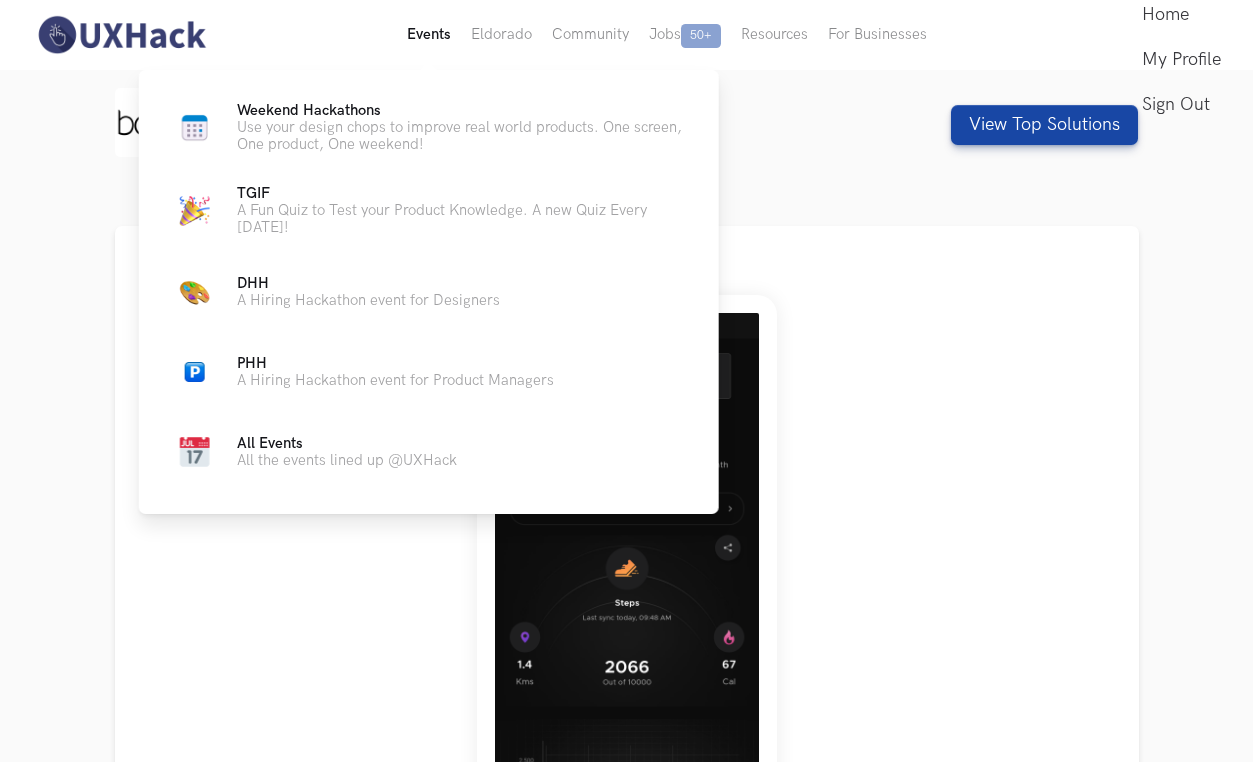 click on "Events  Live" at bounding box center (429, 35) 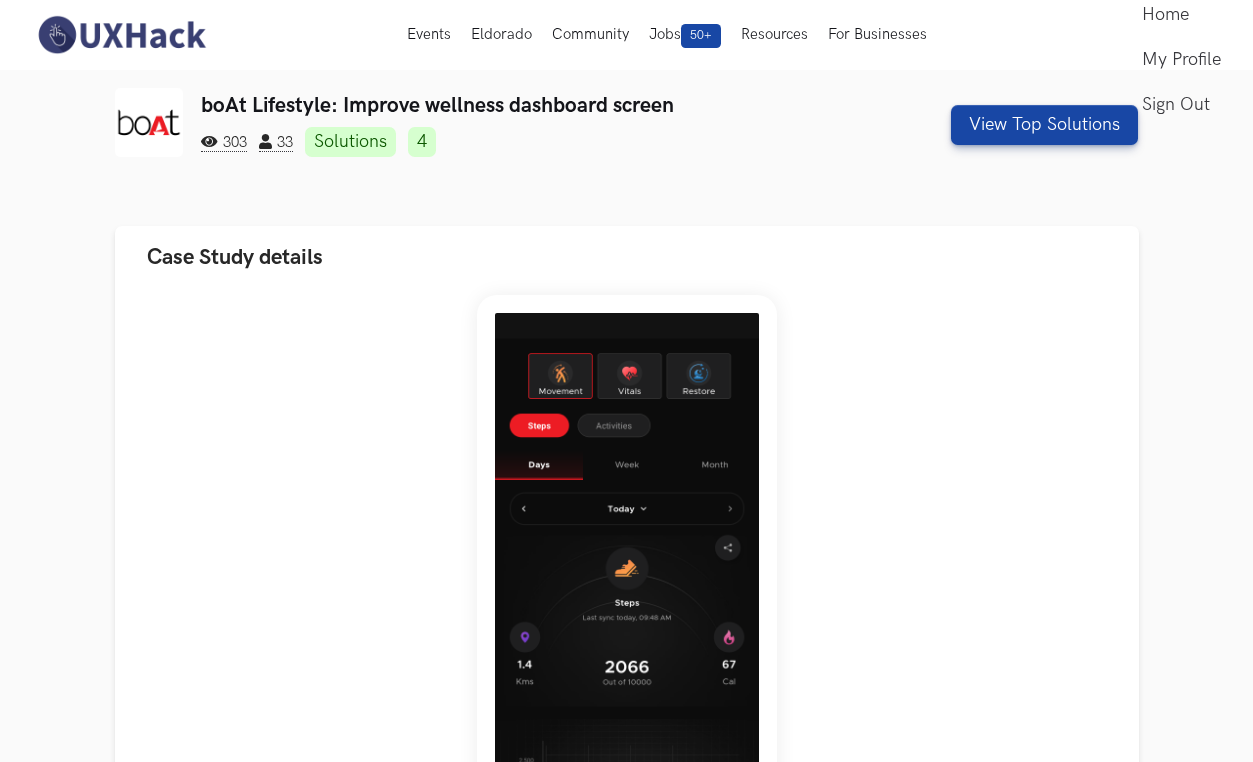 click at bounding box center [121, 35] 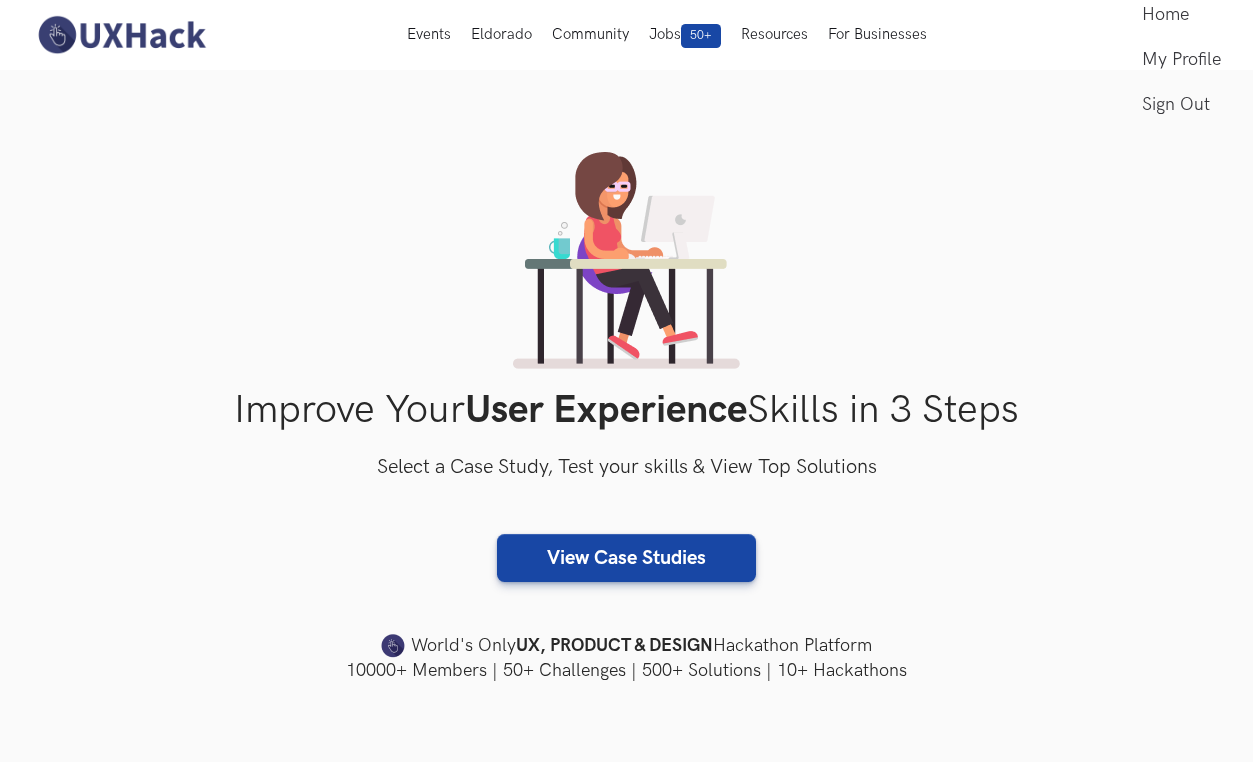 scroll, scrollTop: 0, scrollLeft: 0, axis: both 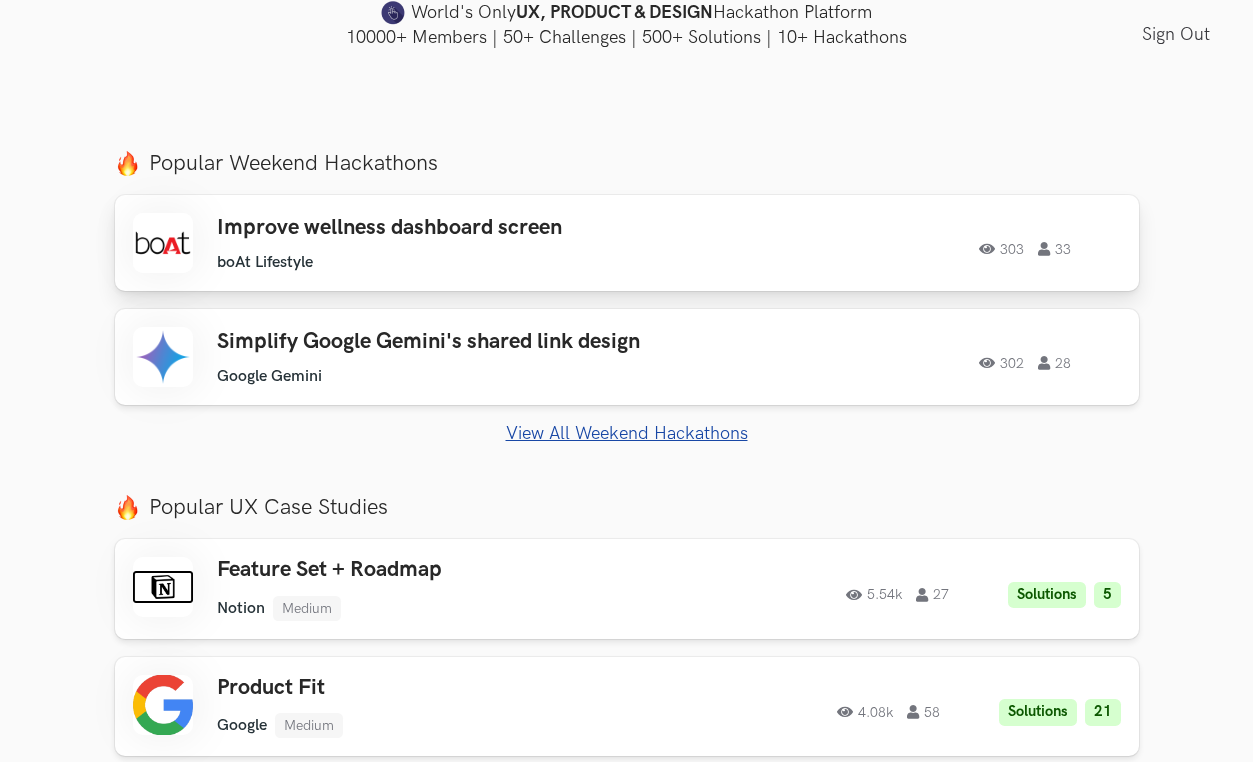 click on "boAt Lifestyle" at bounding box center [437, 262] 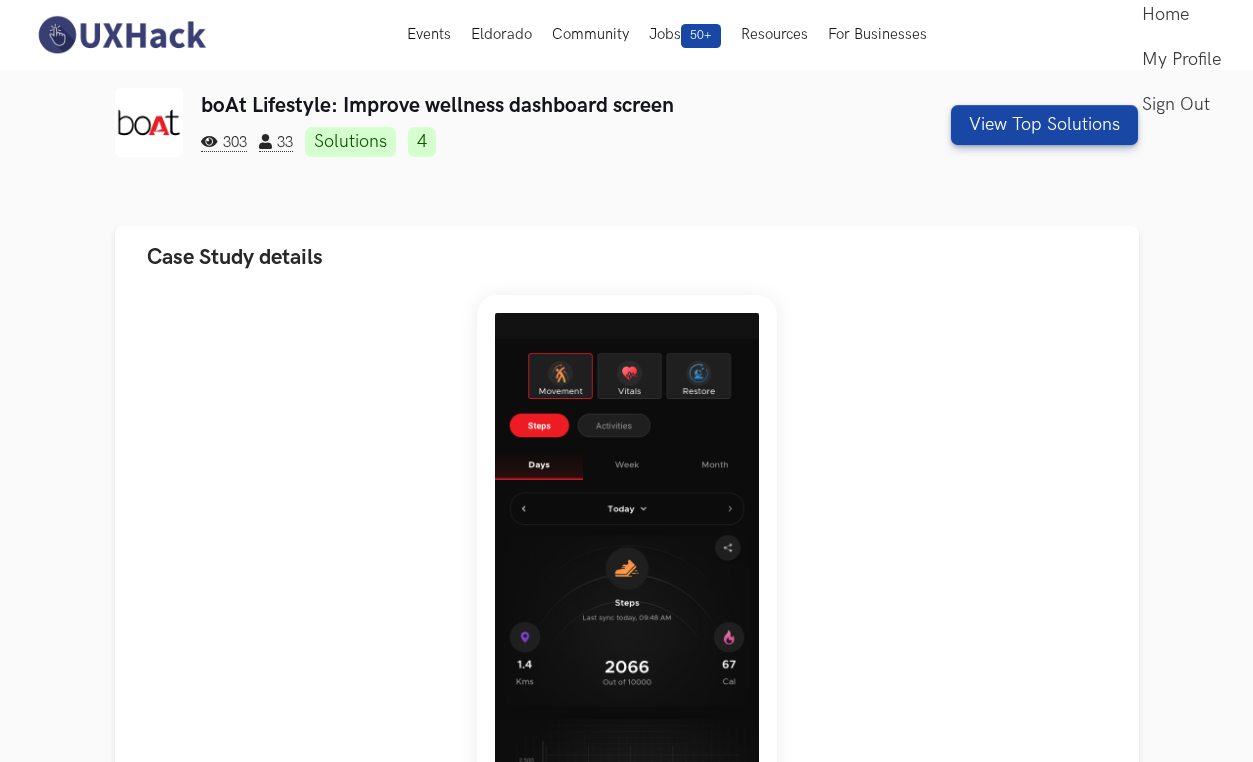 scroll, scrollTop: 0, scrollLeft: 0, axis: both 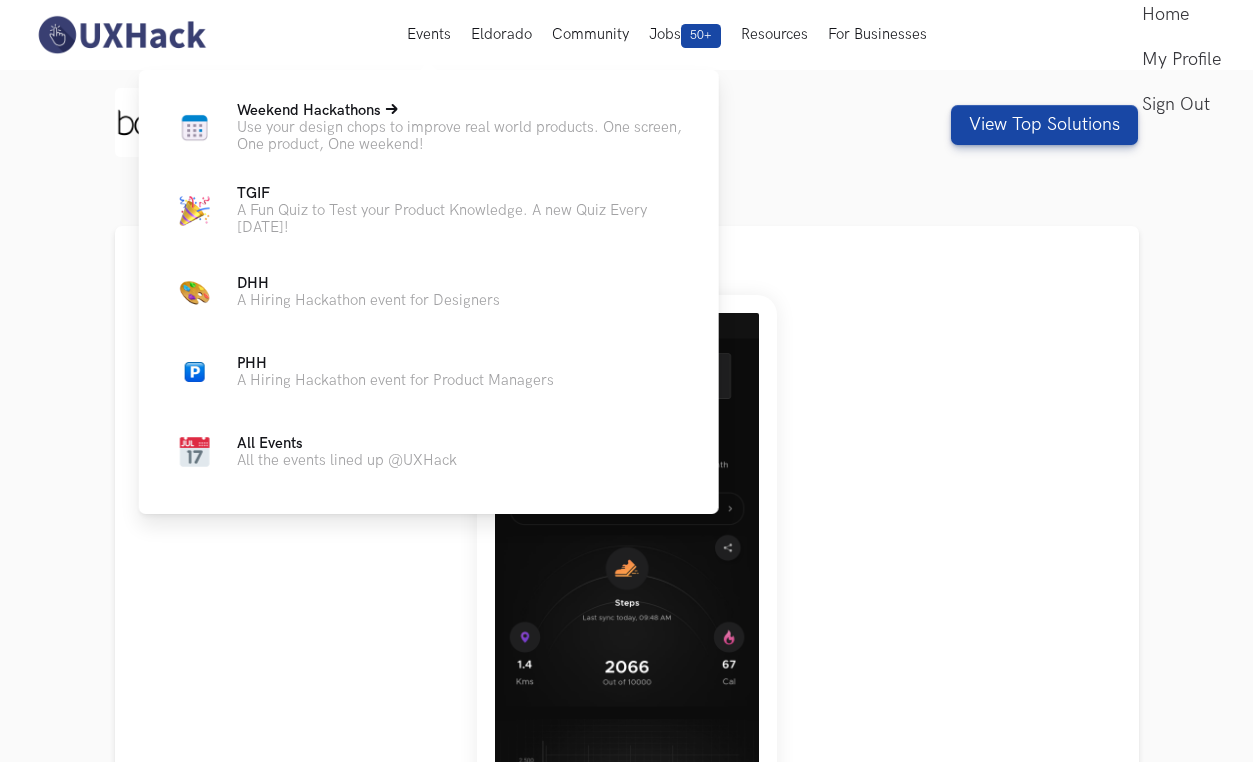 click on "Use your design chops to improve real world products. One screen, One product, One weekend!" at bounding box center (462, 136) 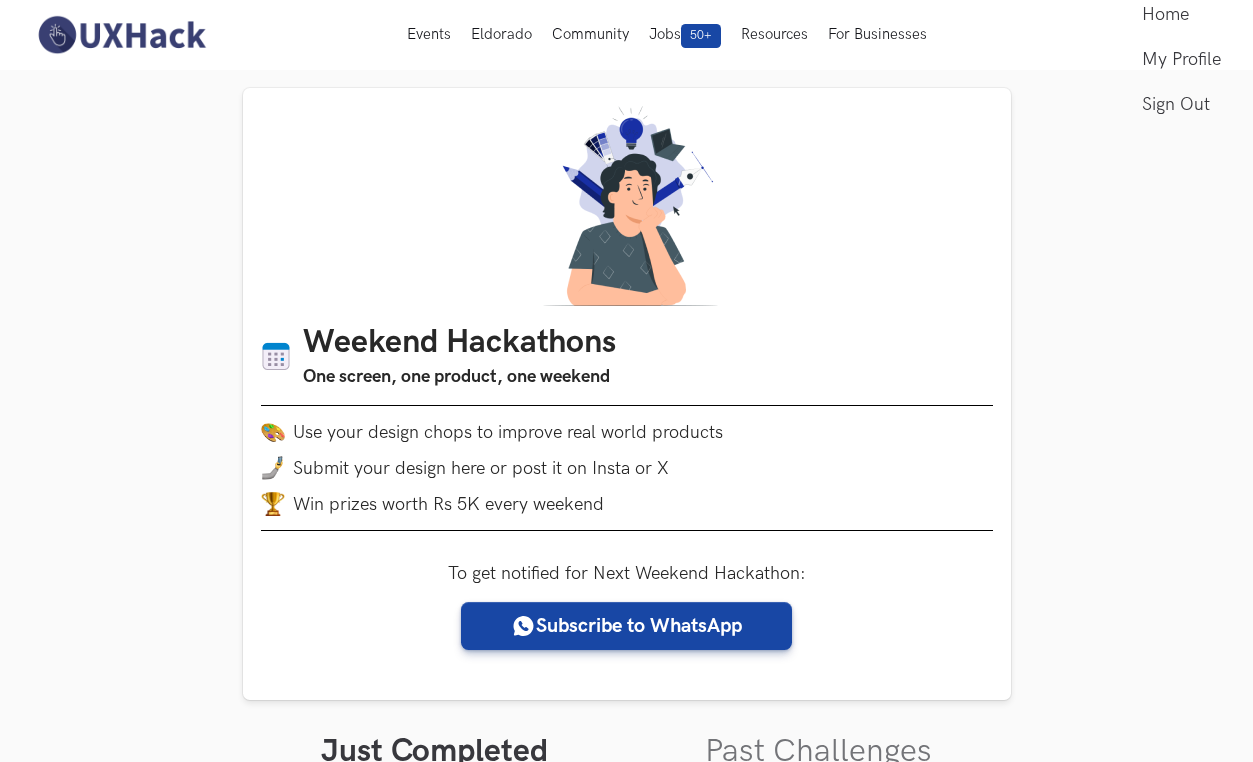 scroll, scrollTop: 0, scrollLeft: 0, axis: both 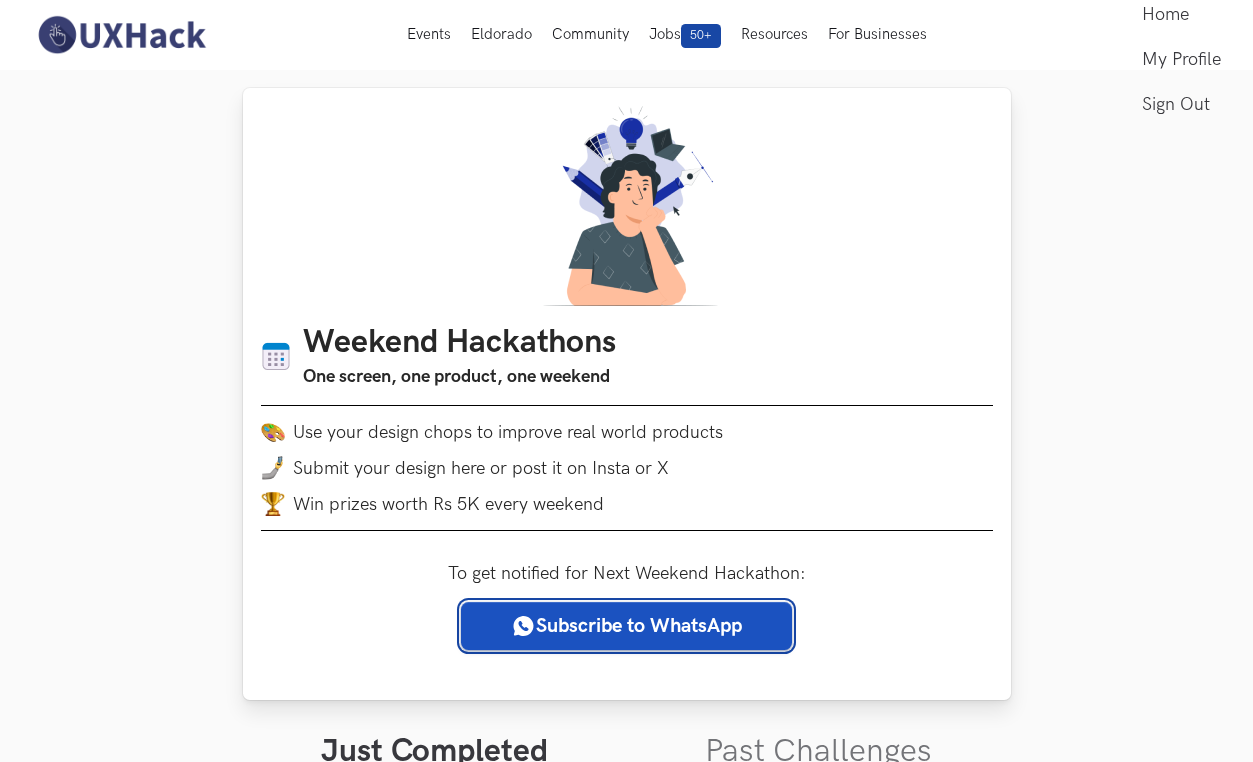 click on "Subscribe to WhatsApp" at bounding box center (626, 626) 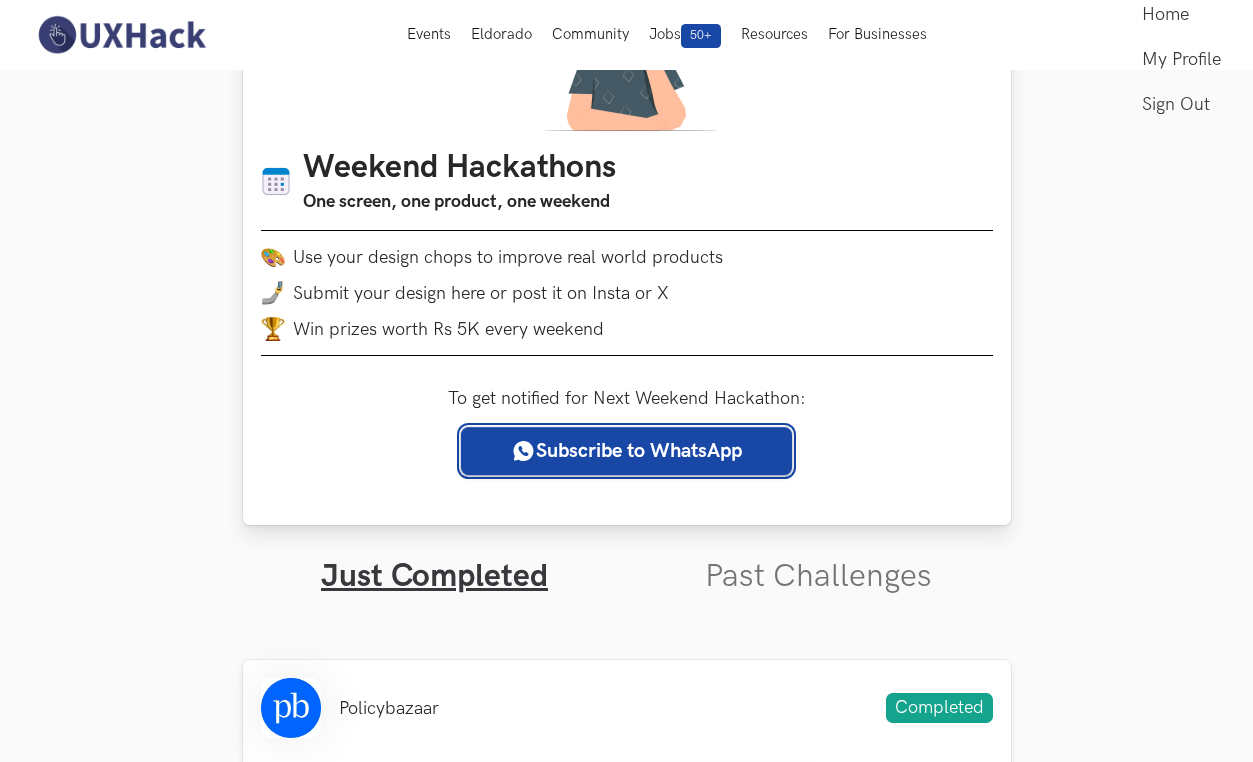 scroll, scrollTop: 176, scrollLeft: 0, axis: vertical 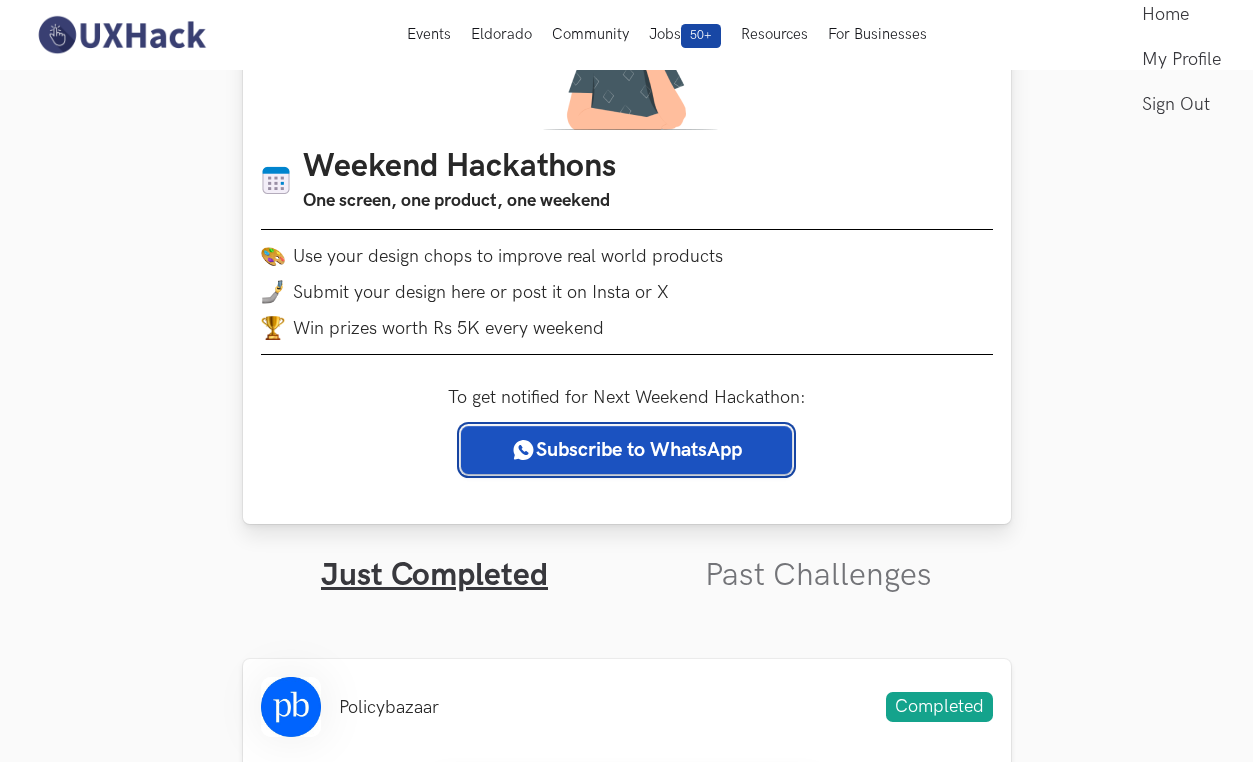 click on "Subscribe to WhatsApp" at bounding box center [626, 450] 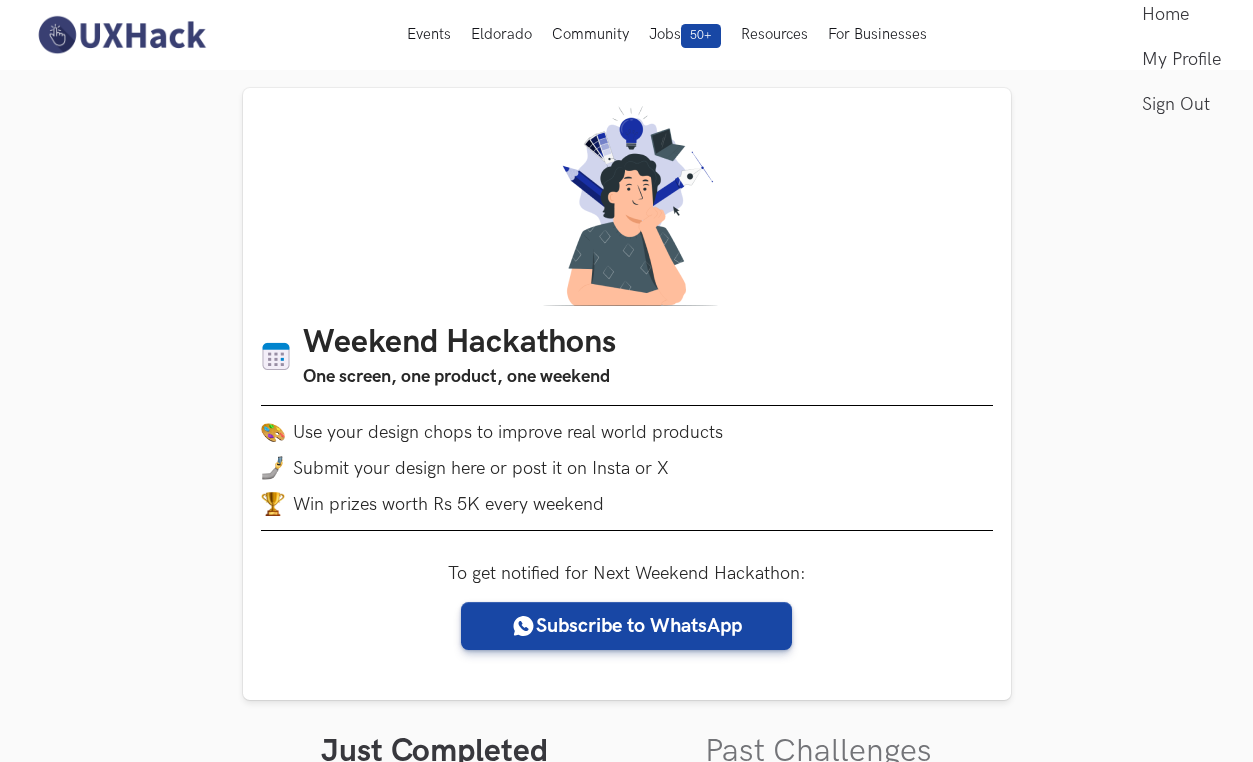 scroll, scrollTop: 0, scrollLeft: 0, axis: both 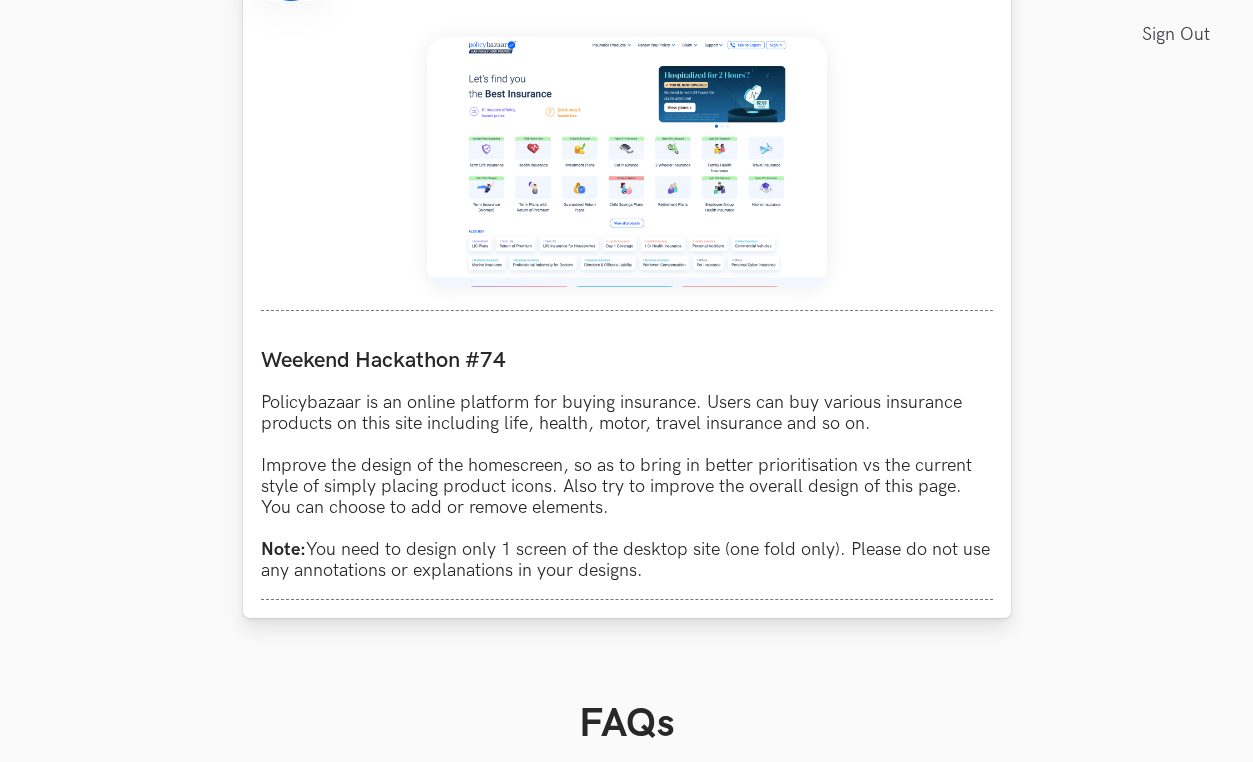 click on "Policybazaar is an online platform for buying insurance. Users can buy various insurance products on this site including life, health, motor, travel insurance and so on. Improve the design of the homescreen, so as to bring in better prioritisation vs the current style of simply placing product icons. Also try to improve the overall design of this page. You can choose to add or remove elements. Note:  You need to design only 1 screen of the desktop site (one fold only). Please do not use any annotations or explanations in your designs." at bounding box center (627, 486) 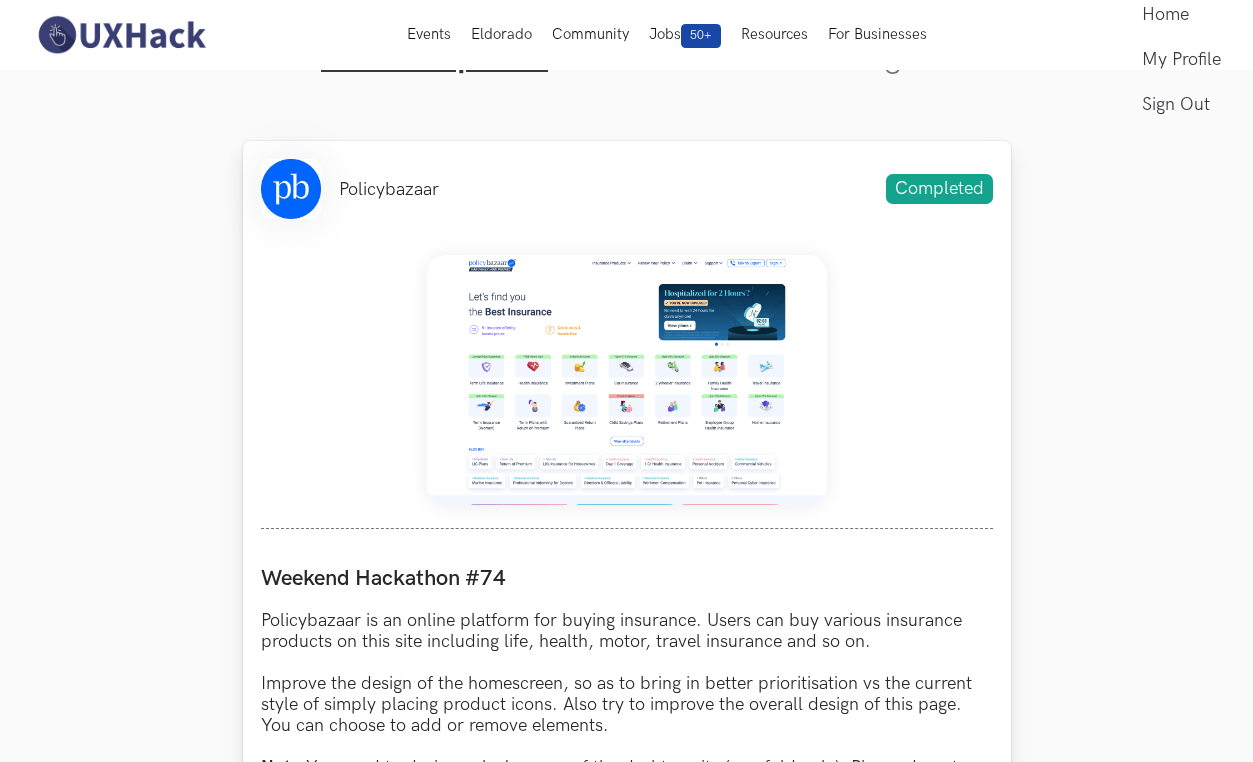scroll, scrollTop: 638, scrollLeft: 0, axis: vertical 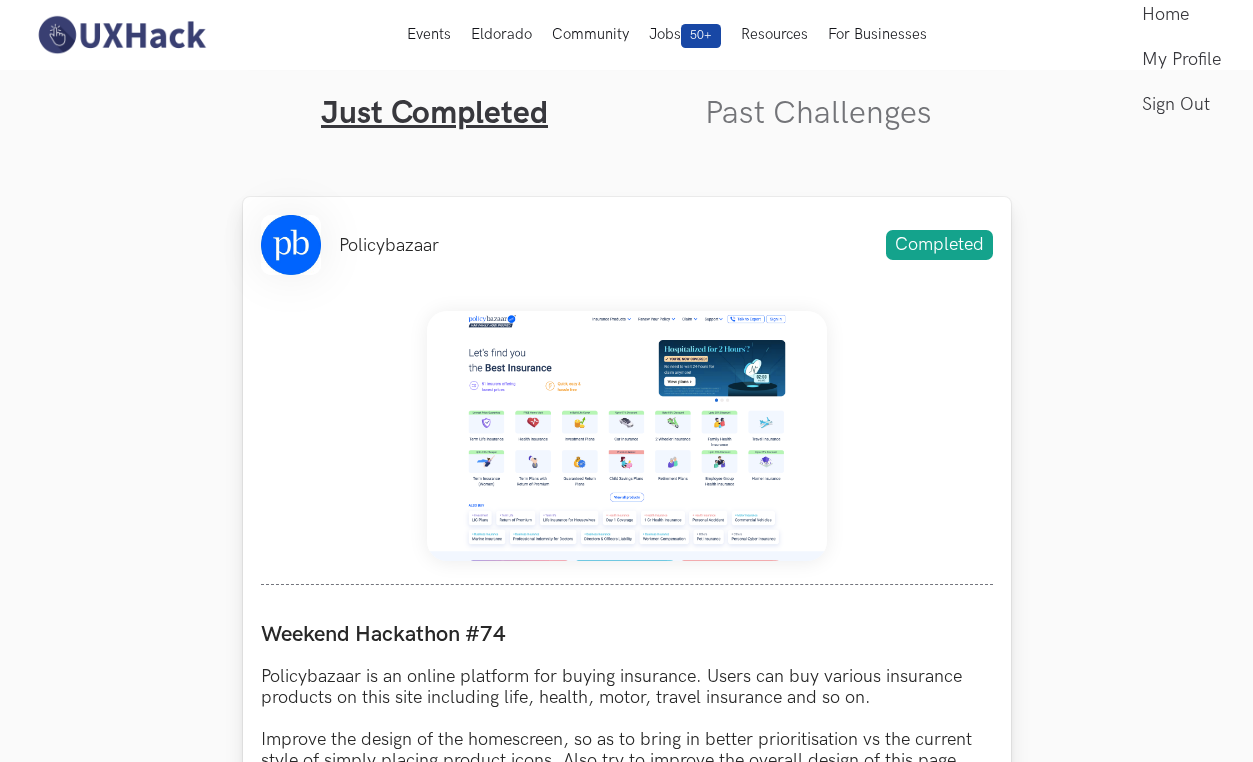 click at bounding box center [627, 436] 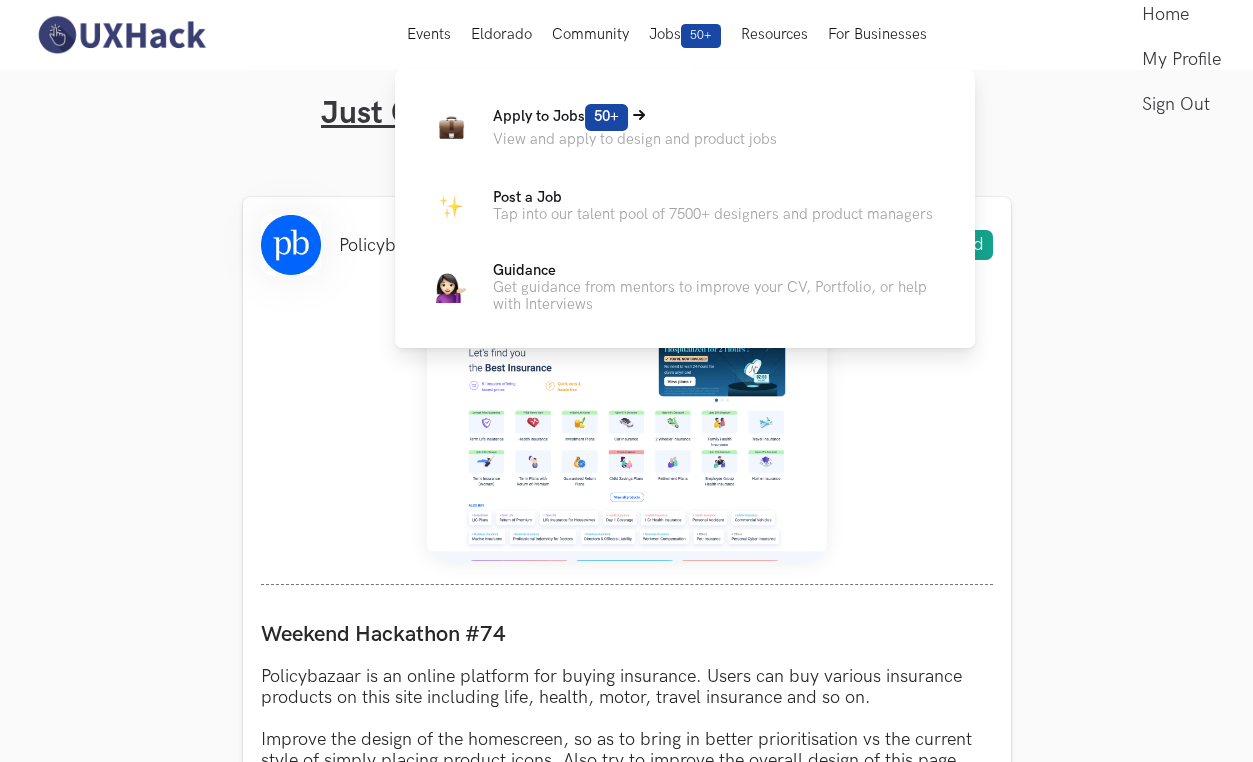 click on "Apply to Jobs  50+" at bounding box center [635, 117] 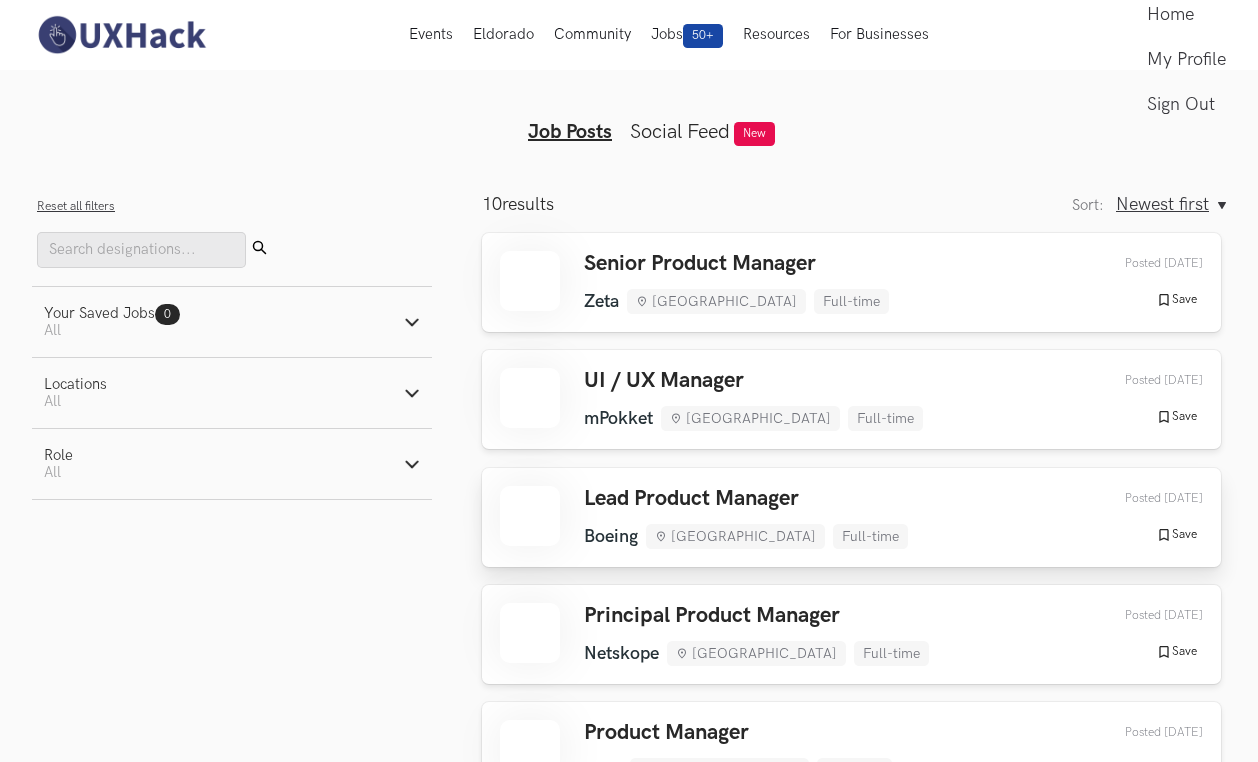 type 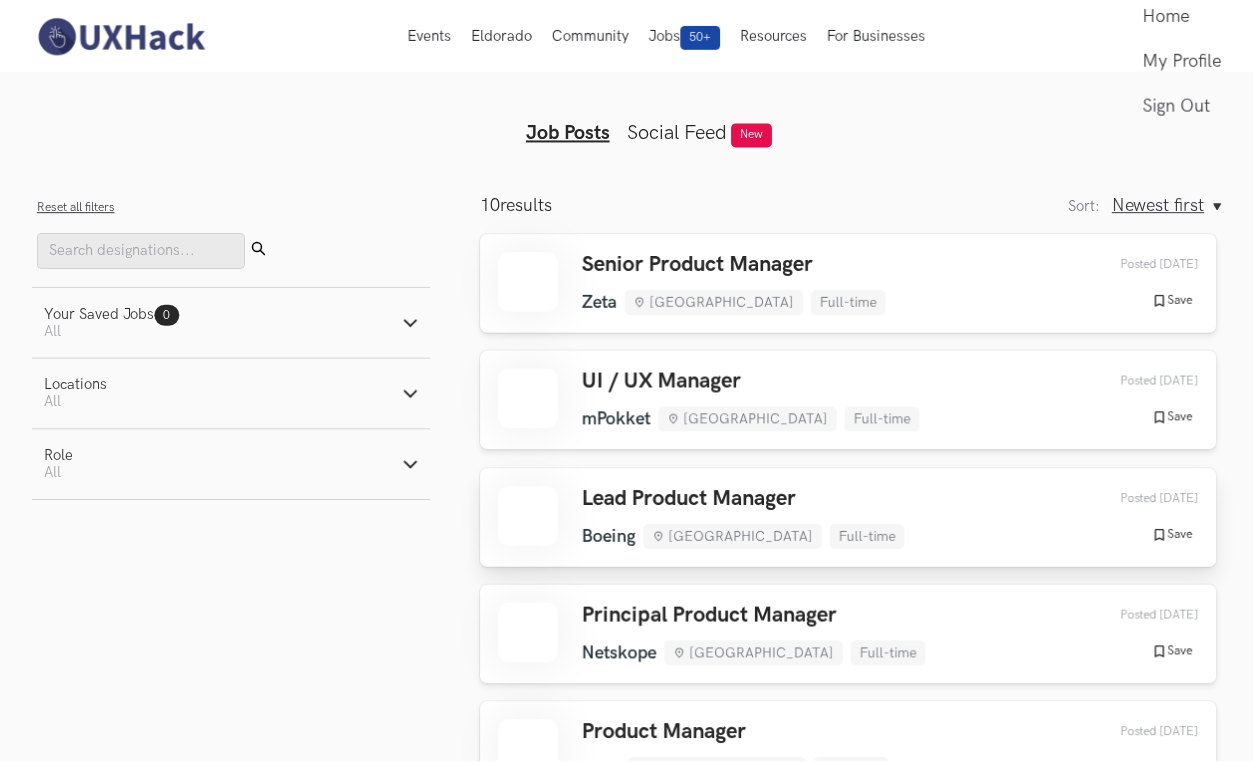 scroll, scrollTop: 0, scrollLeft: 0, axis: both 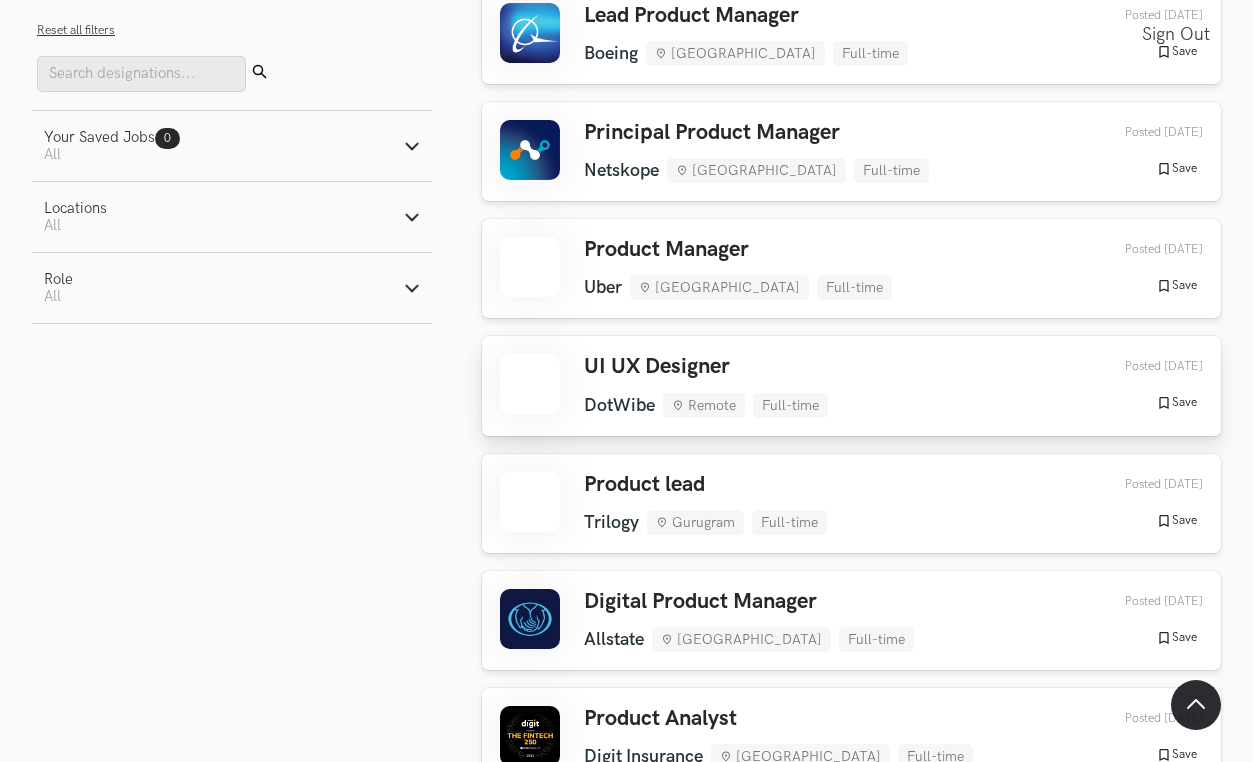click on "UI UX Designer
DotWibe
Remote
Full-time
DotWibe
Remote
Full-time
2 days ago
Posted 2 days ago
Save
Saved" at bounding box center (851, 385) 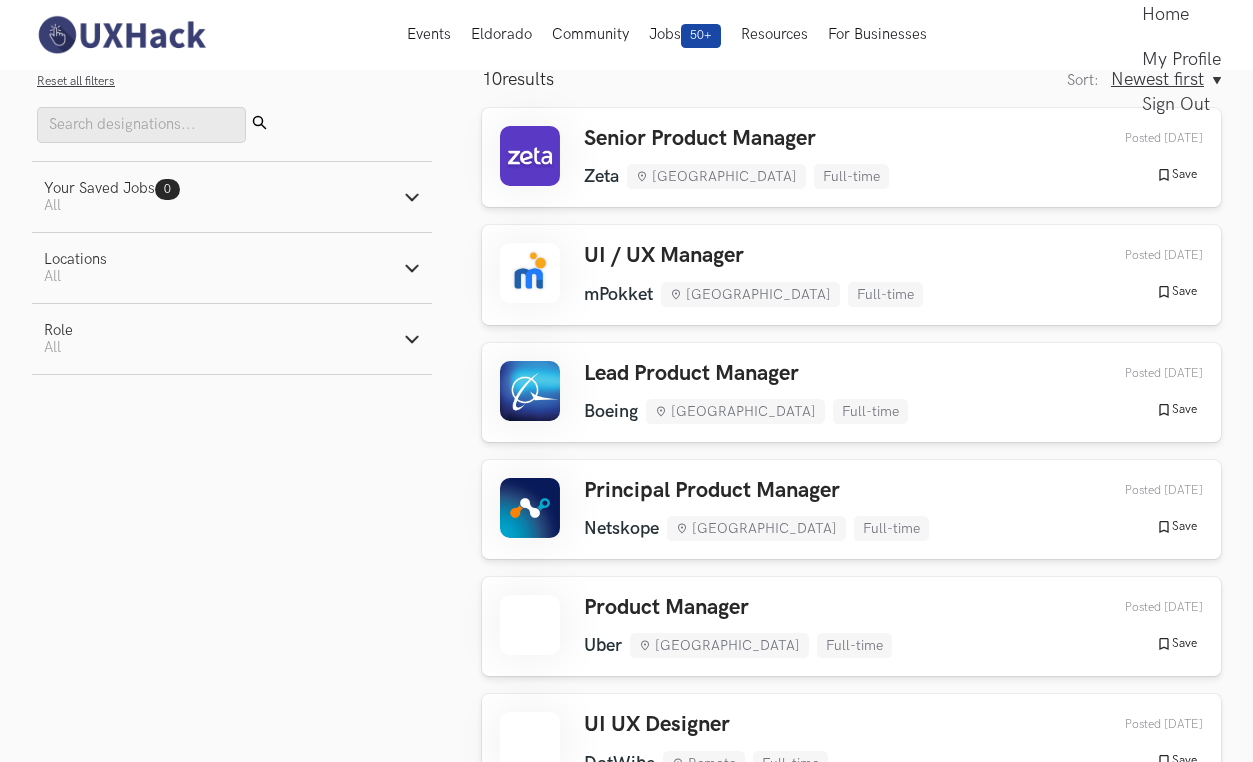 scroll, scrollTop: 0, scrollLeft: 0, axis: both 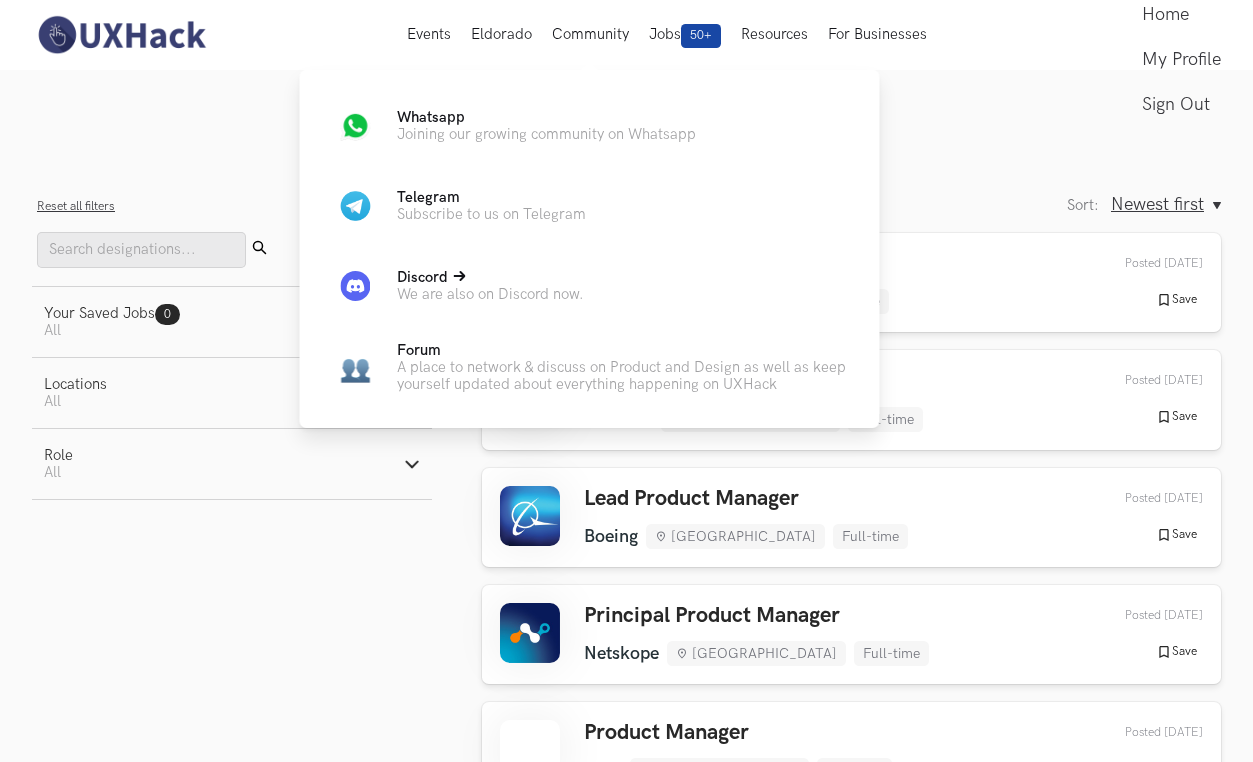 click on "We are also on Discord now." at bounding box center (490, 294) 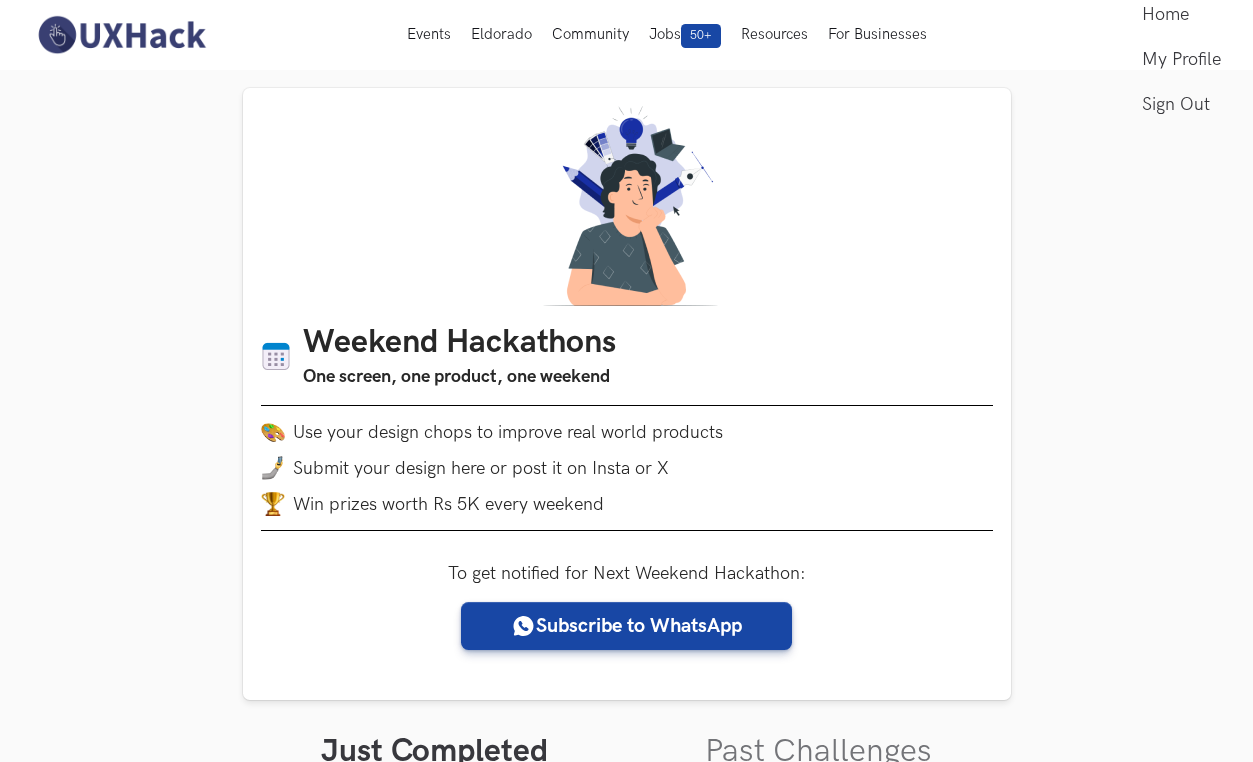 scroll, scrollTop: 0, scrollLeft: 0, axis: both 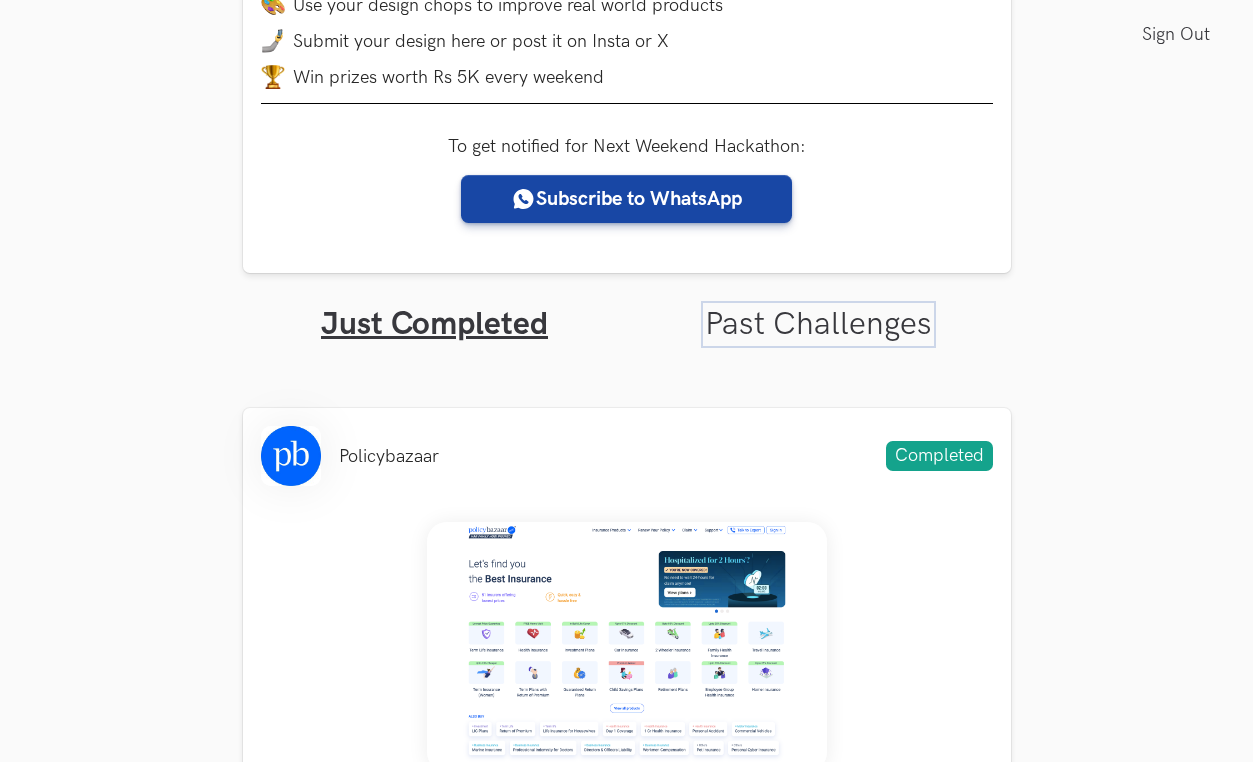 click on "Past Challenges" at bounding box center (818, 324) 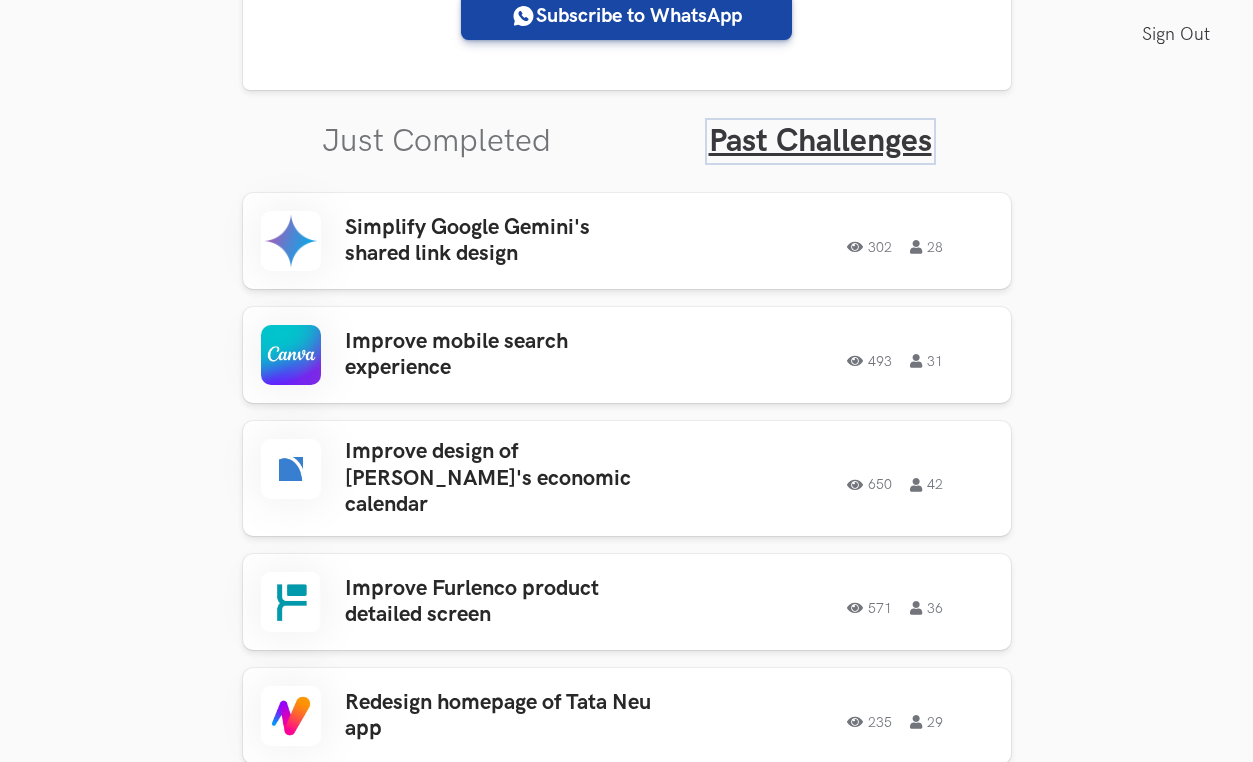 scroll, scrollTop: 611, scrollLeft: 0, axis: vertical 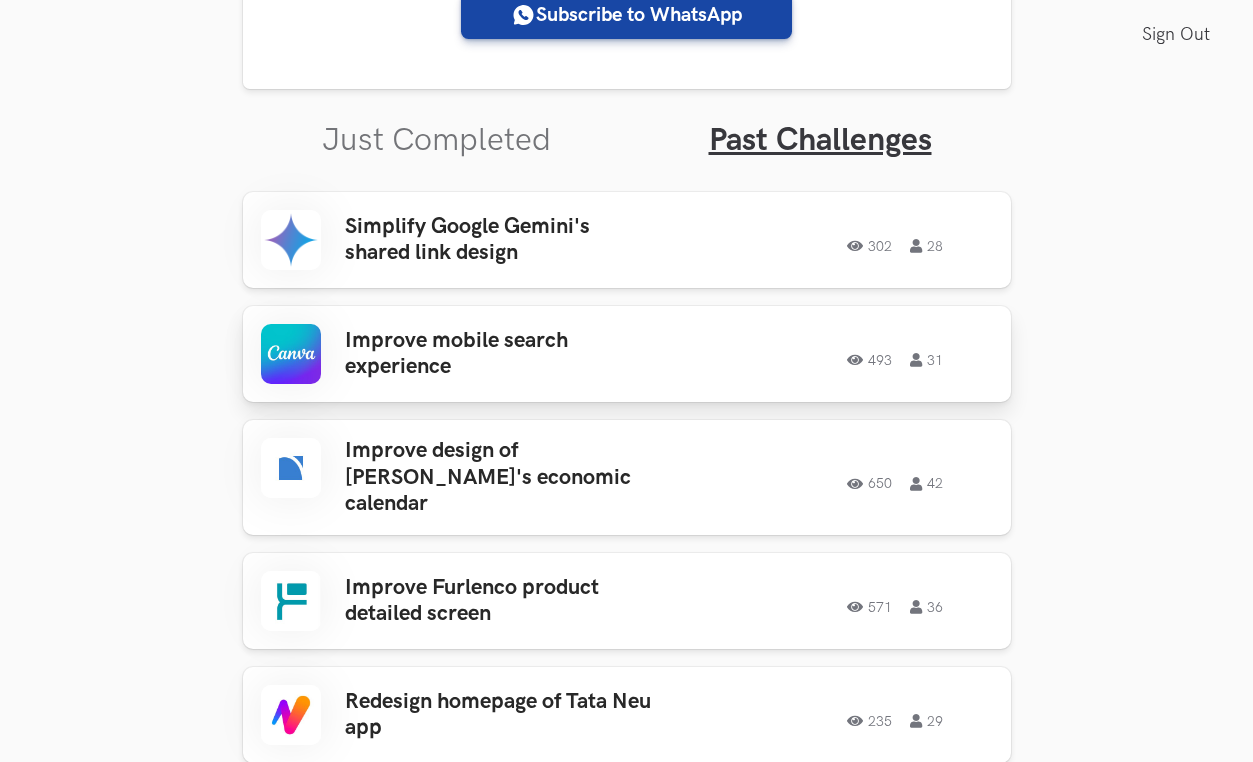 click on "493  31" at bounding box center (849, 354) 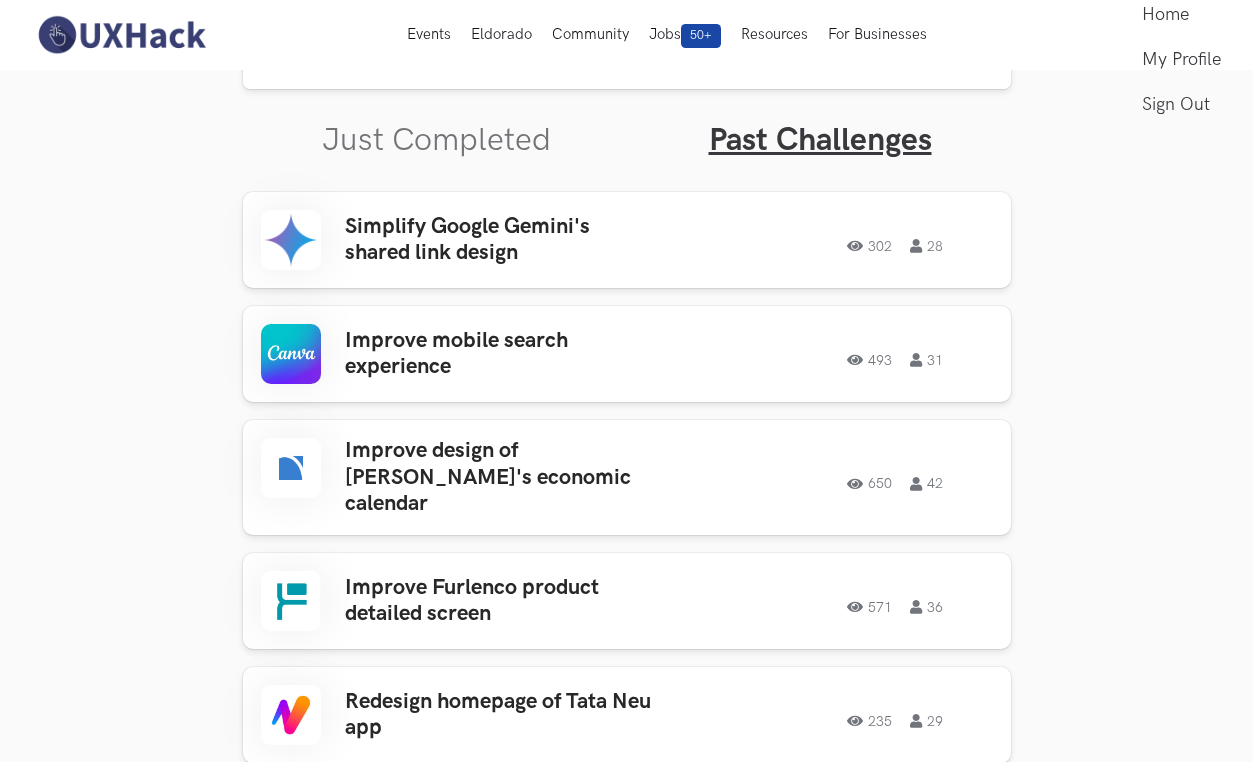 scroll, scrollTop: 0, scrollLeft: 0, axis: both 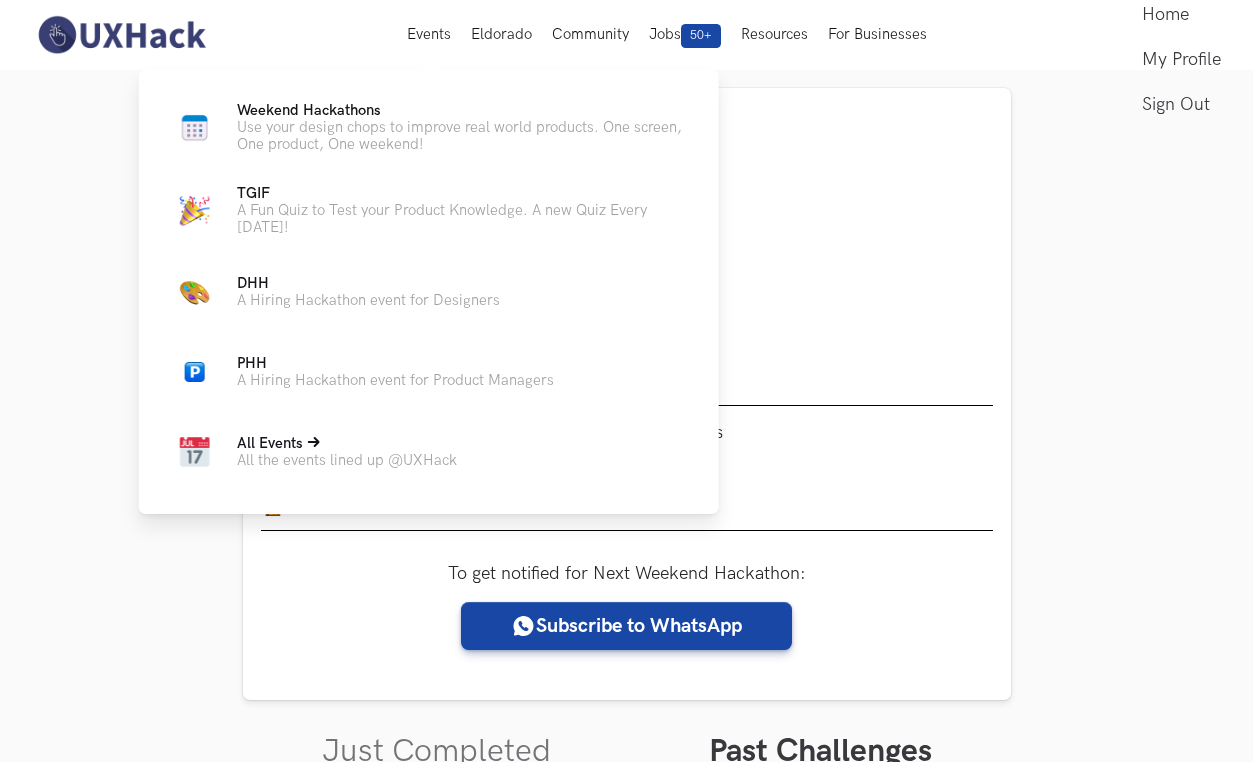 click on "All the events lined up @UXHack" at bounding box center (347, 460) 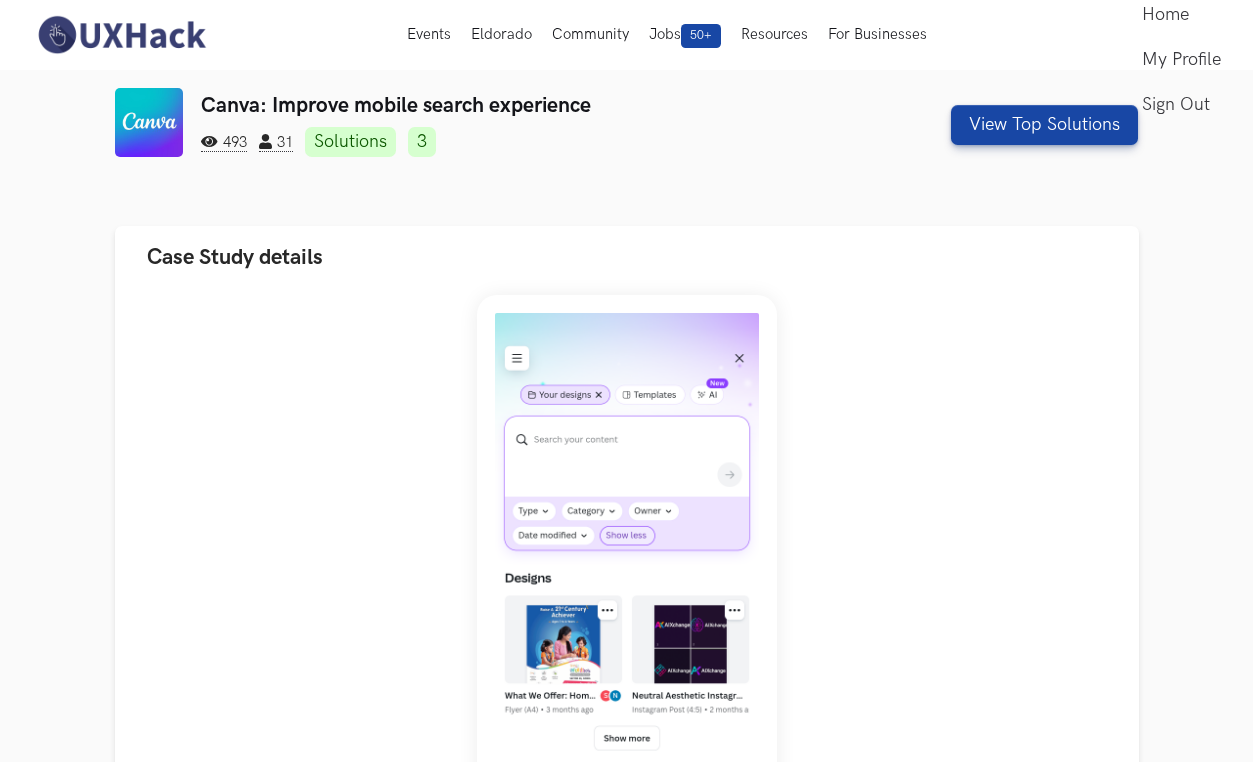 scroll, scrollTop: 0, scrollLeft: 0, axis: both 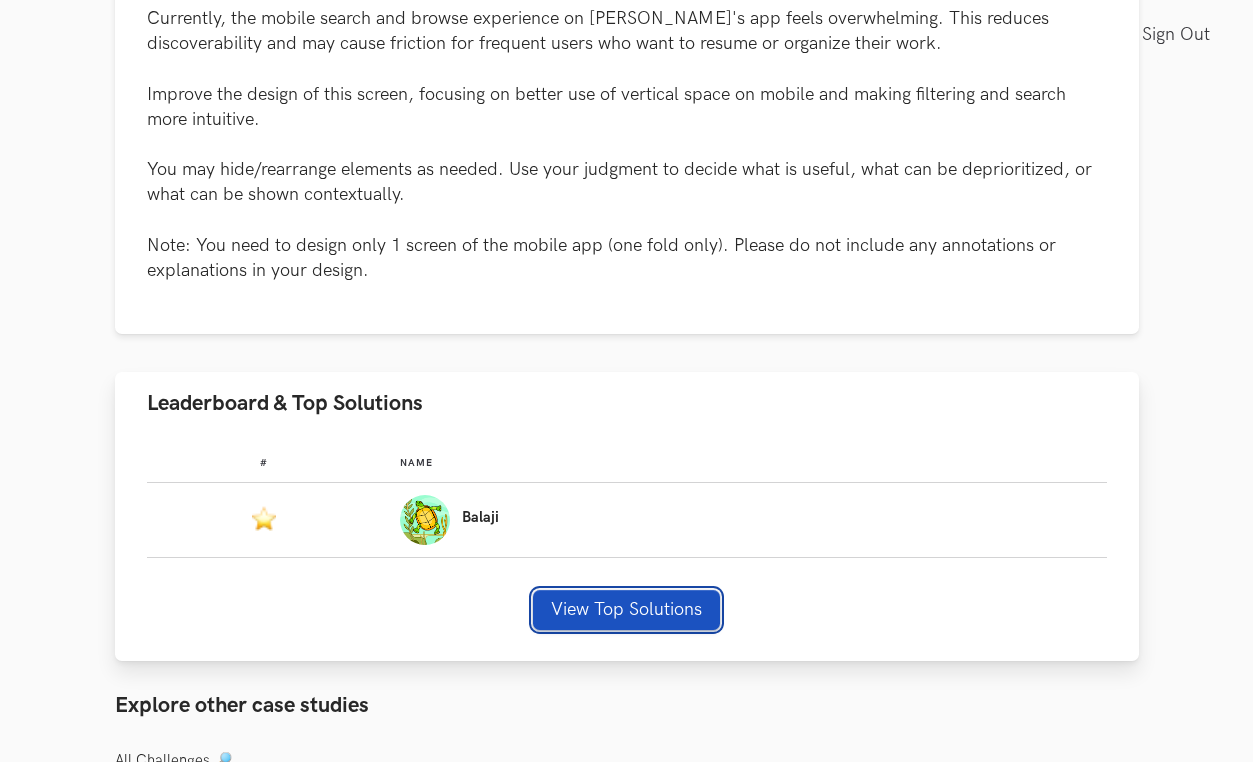 click on "View Top Solutions" at bounding box center [626, 610] 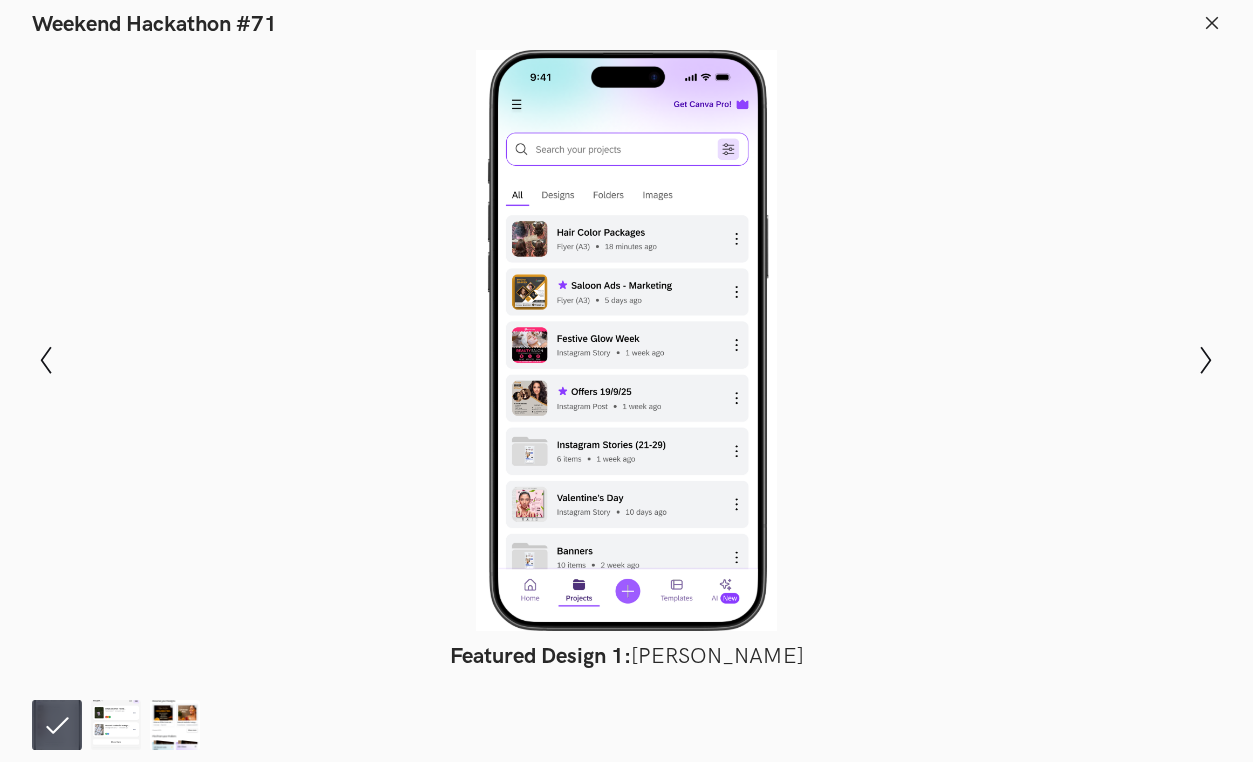 scroll, scrollTop: 436, scrollLeft: 0, axis: vertical 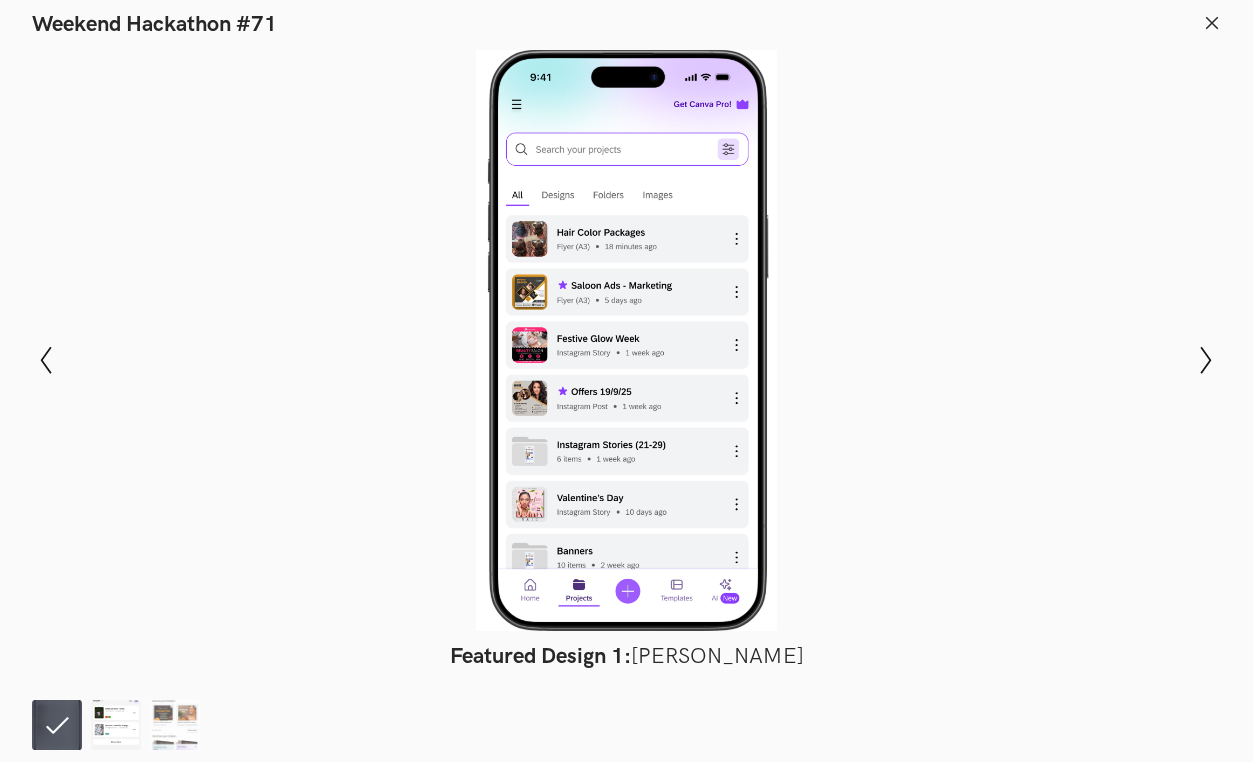 click at bounding box center (116, 725) 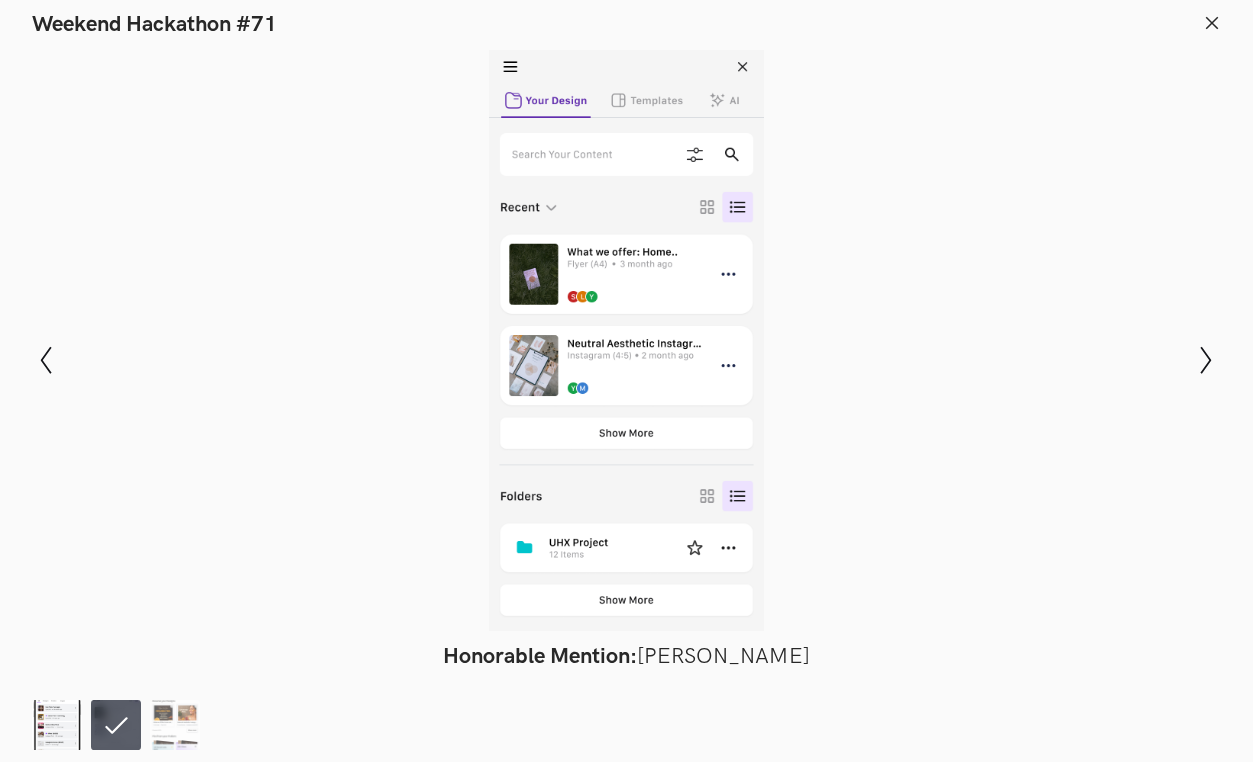 click at bounding box center (57, 725) 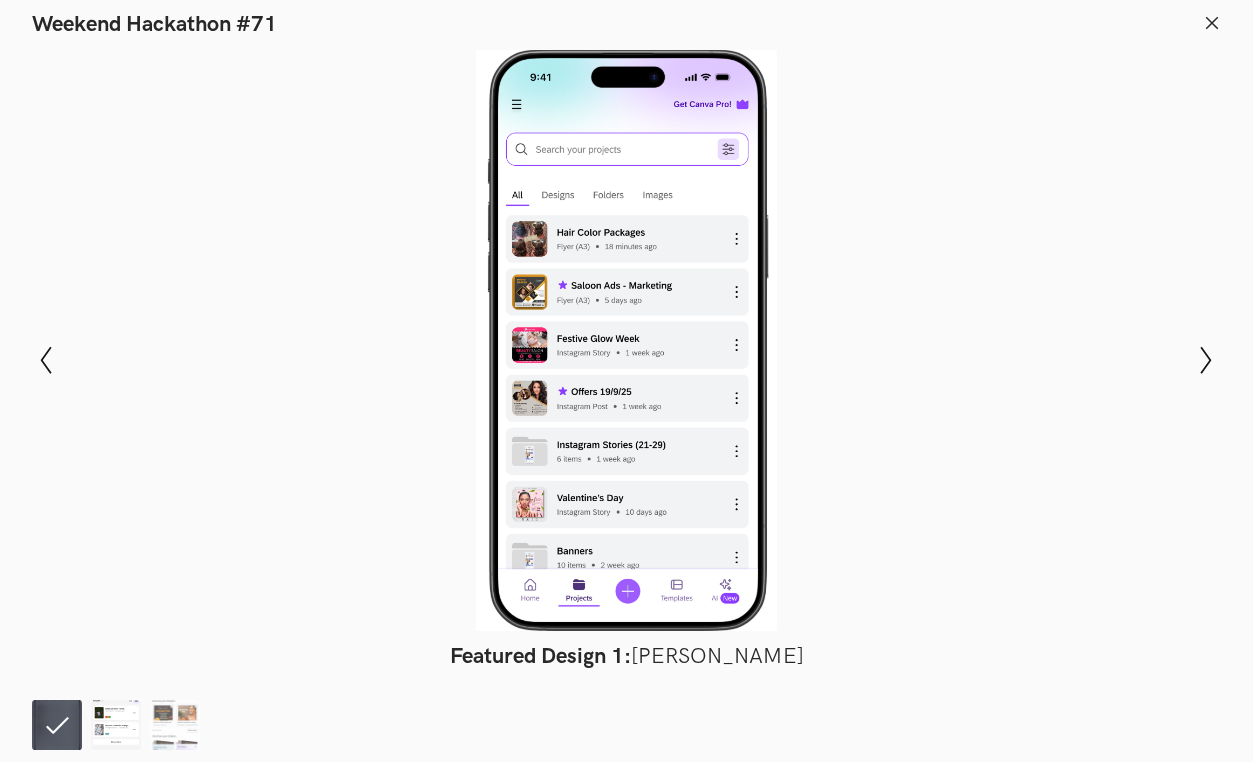 click at bounding box center [116, 725] 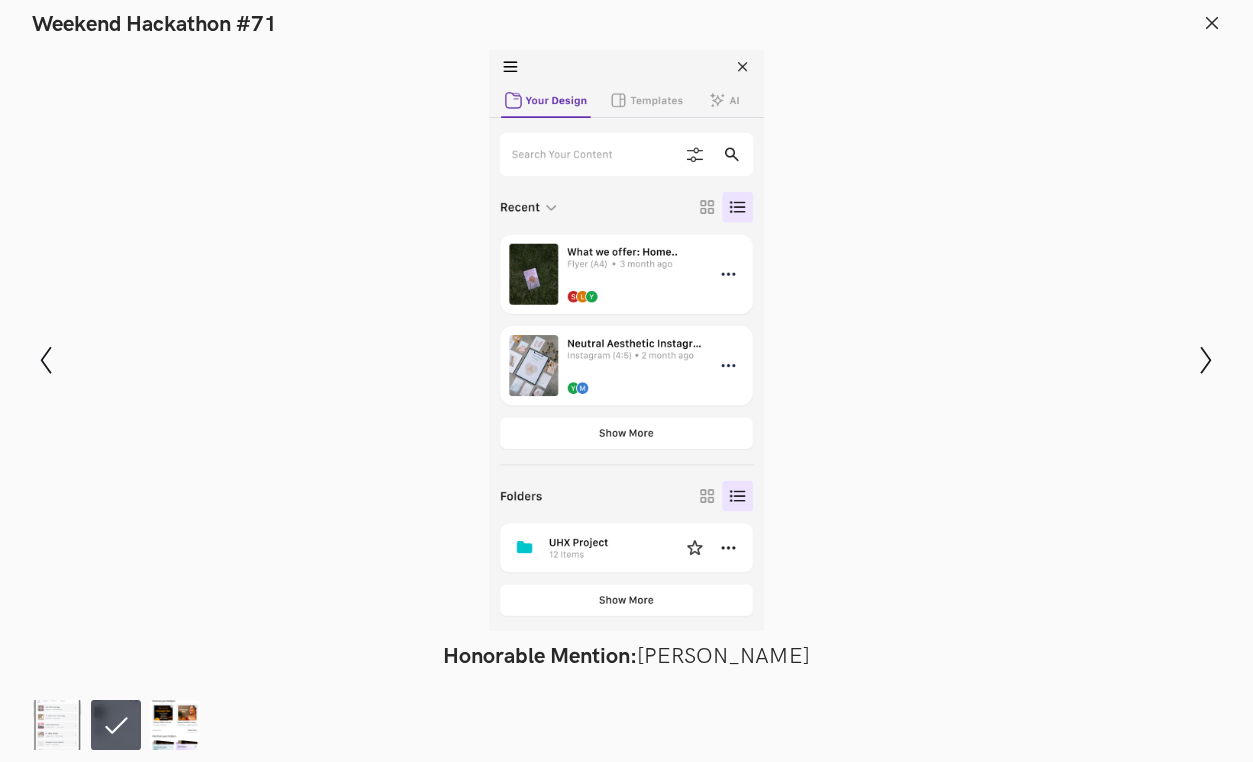 click at bounding box center [175, 725] 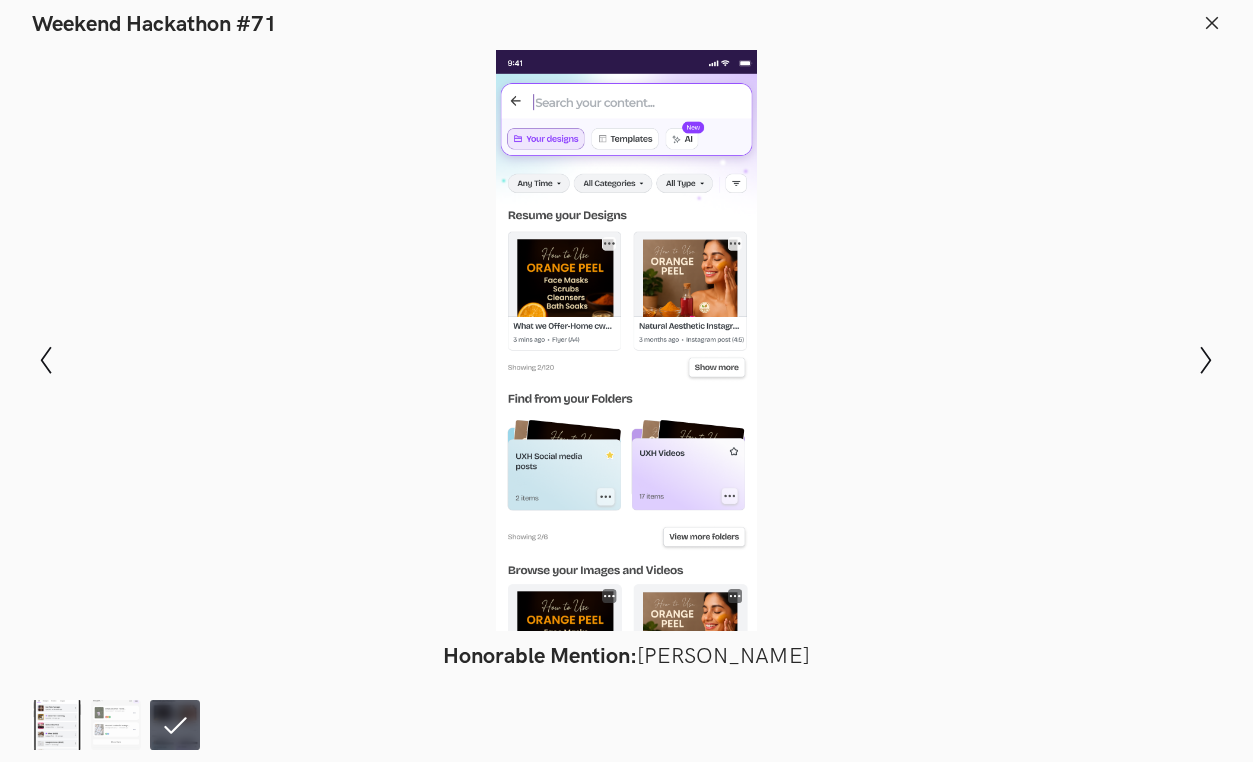 click at bounding box center (57, 725) 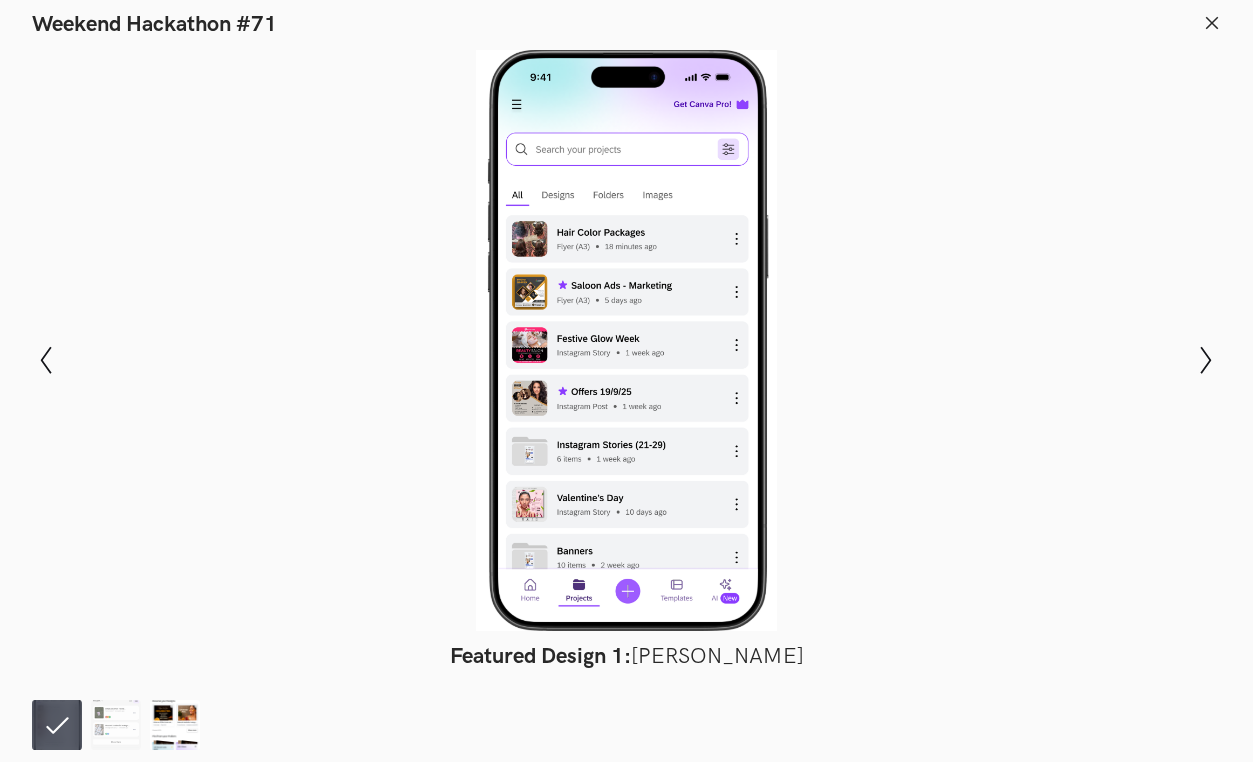 click at bounding box center [175, 725] 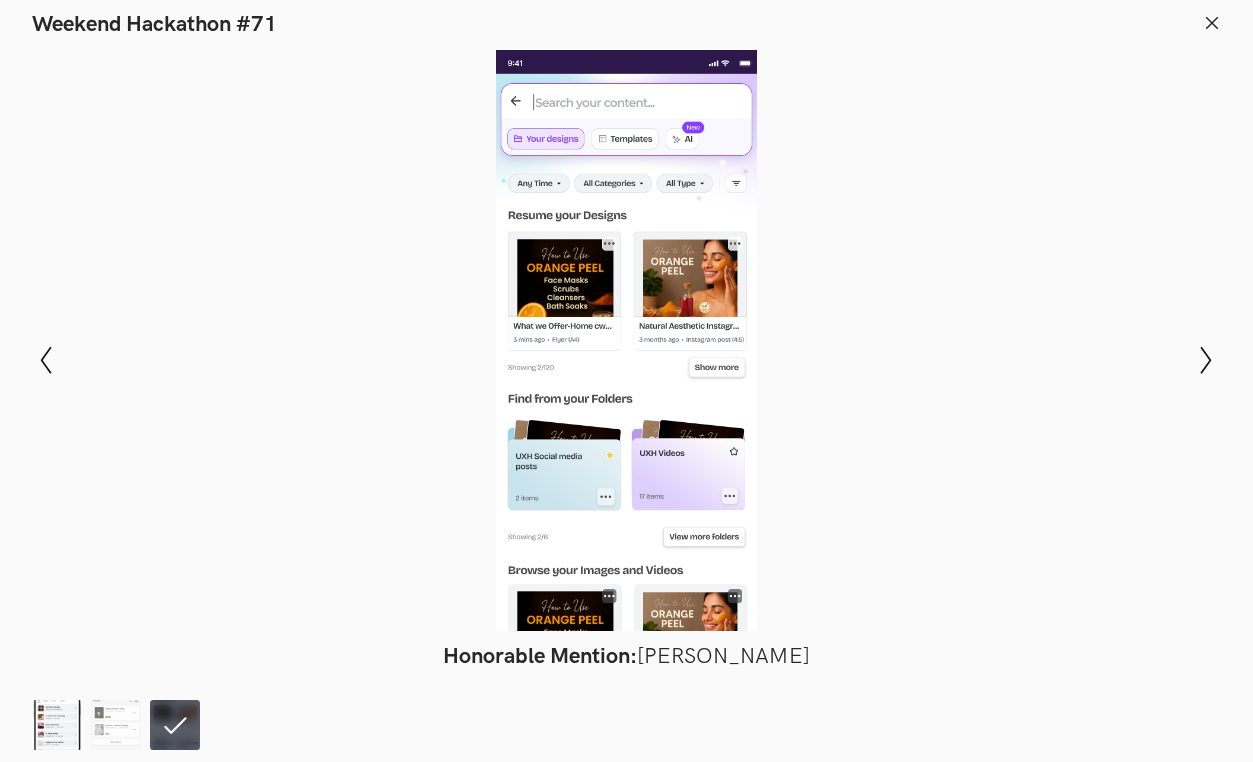 click at bounding box center (57, 725) 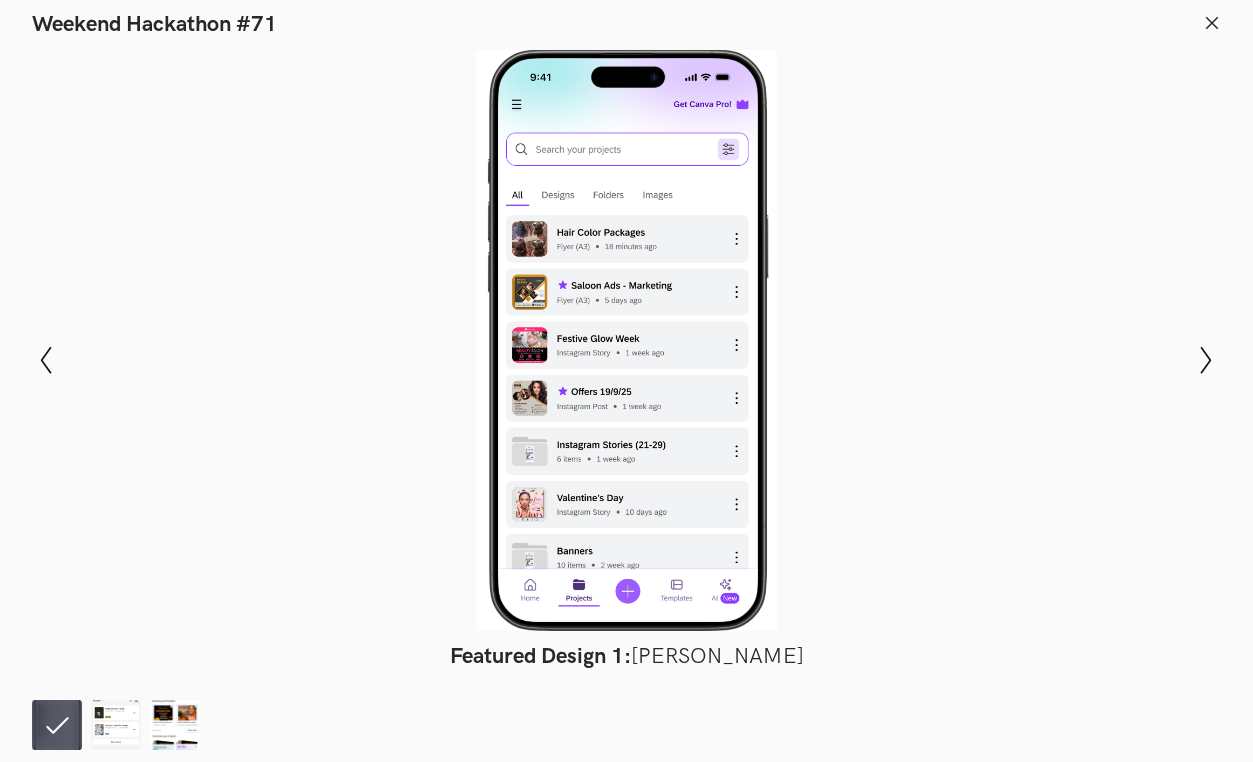 click at bounding box center [626, 725] 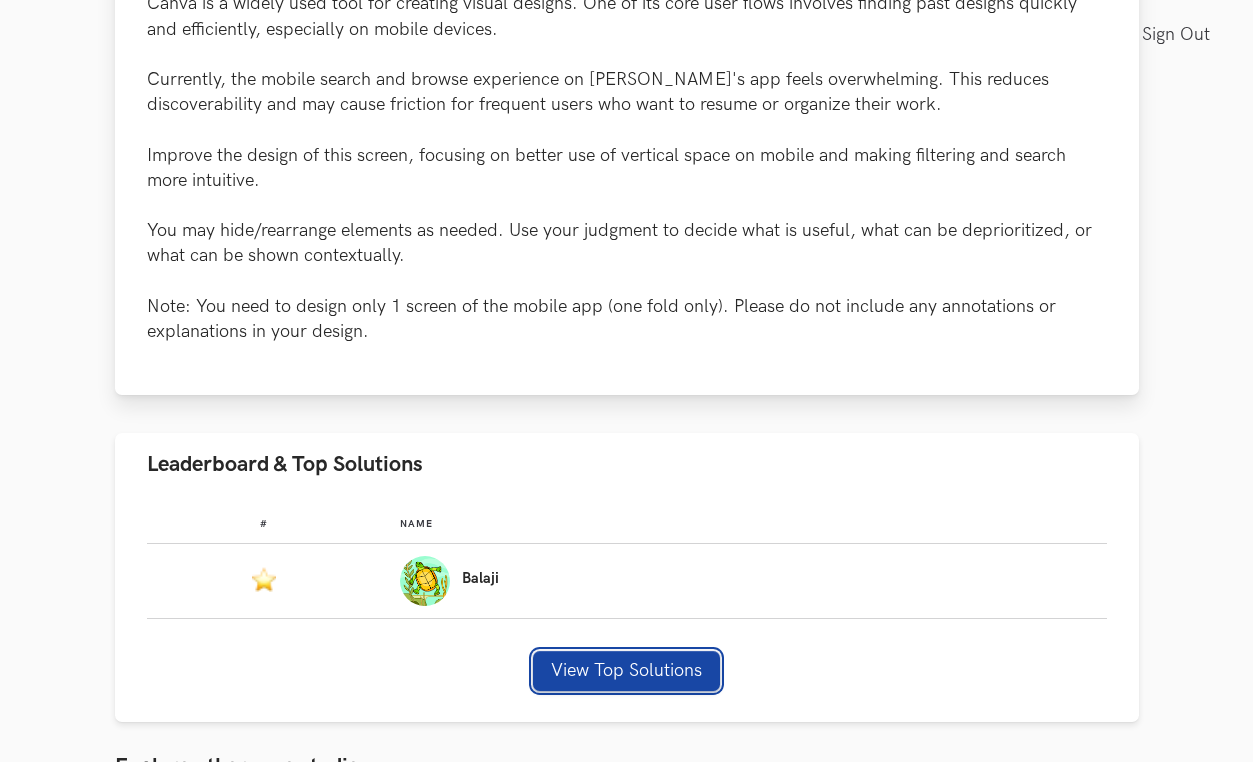 scroll, scrollTop: 952, scrollLeft: 0, axis: vertical 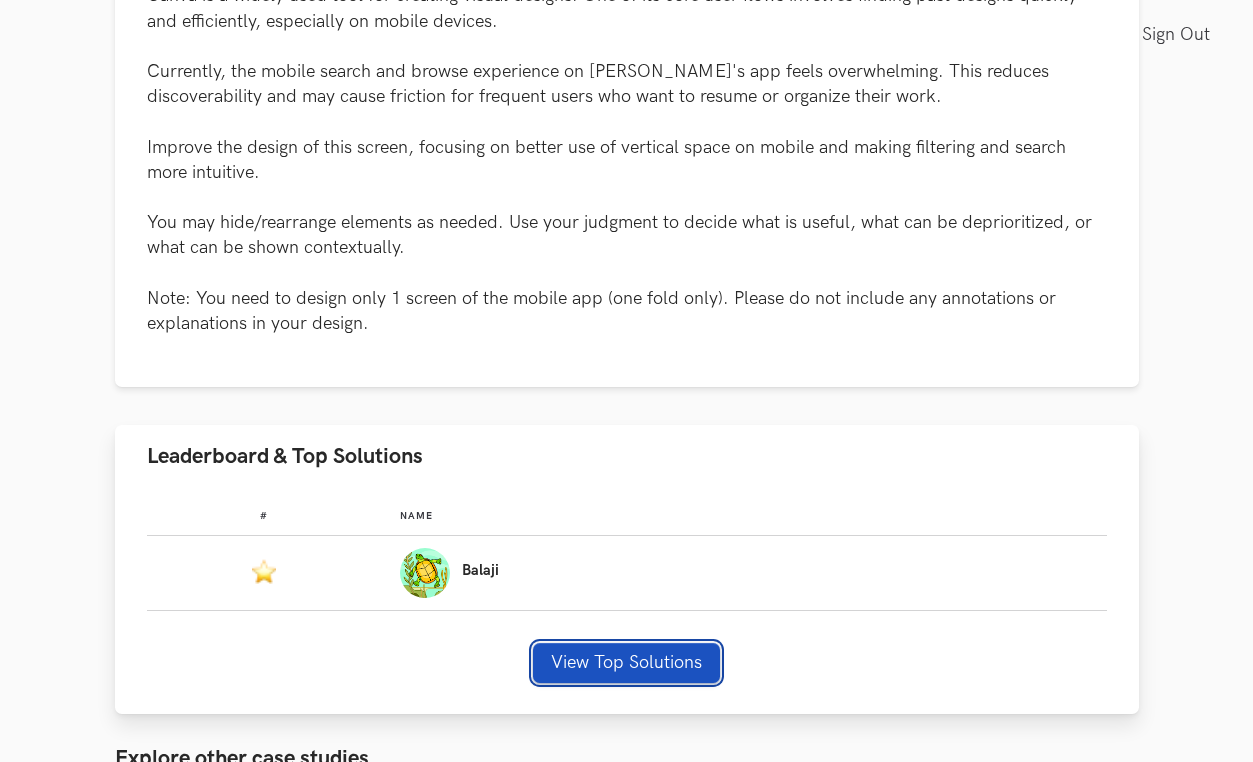 click on "View Top Solutions" at bounding box center [626, 663] 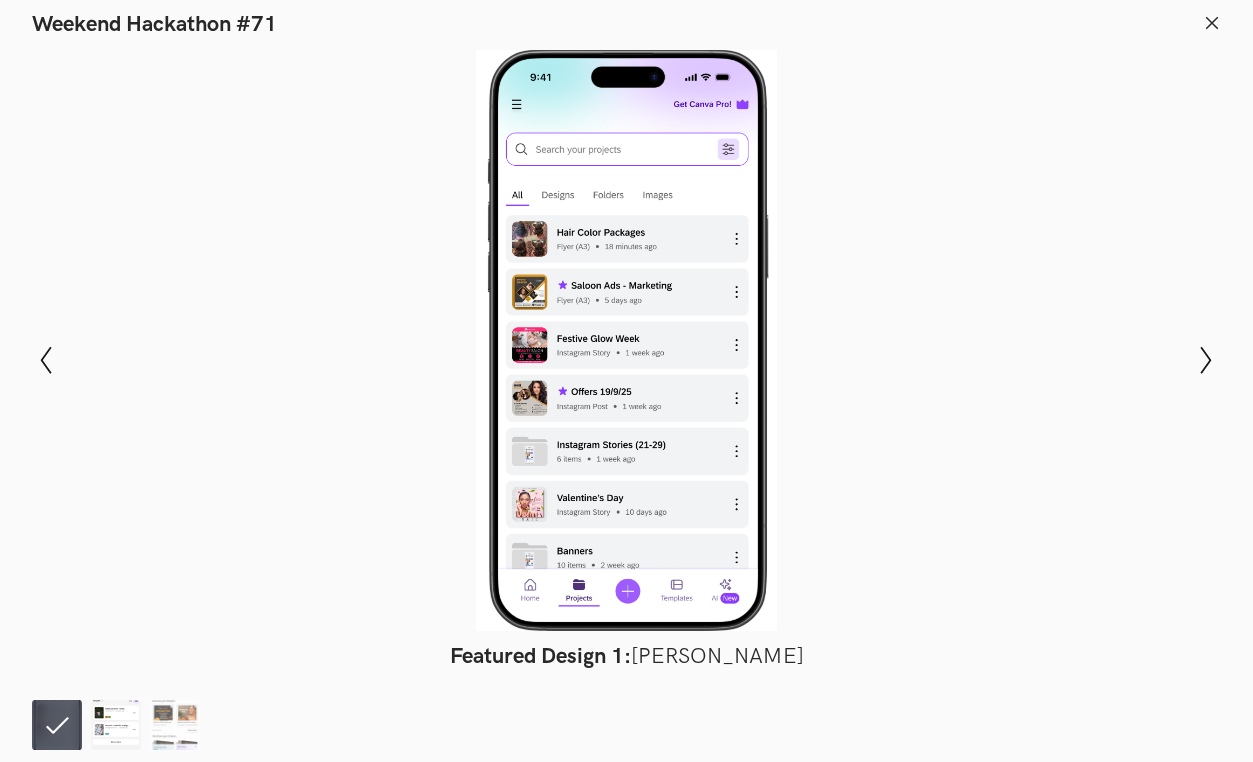 click at bounding box center (116, 725) 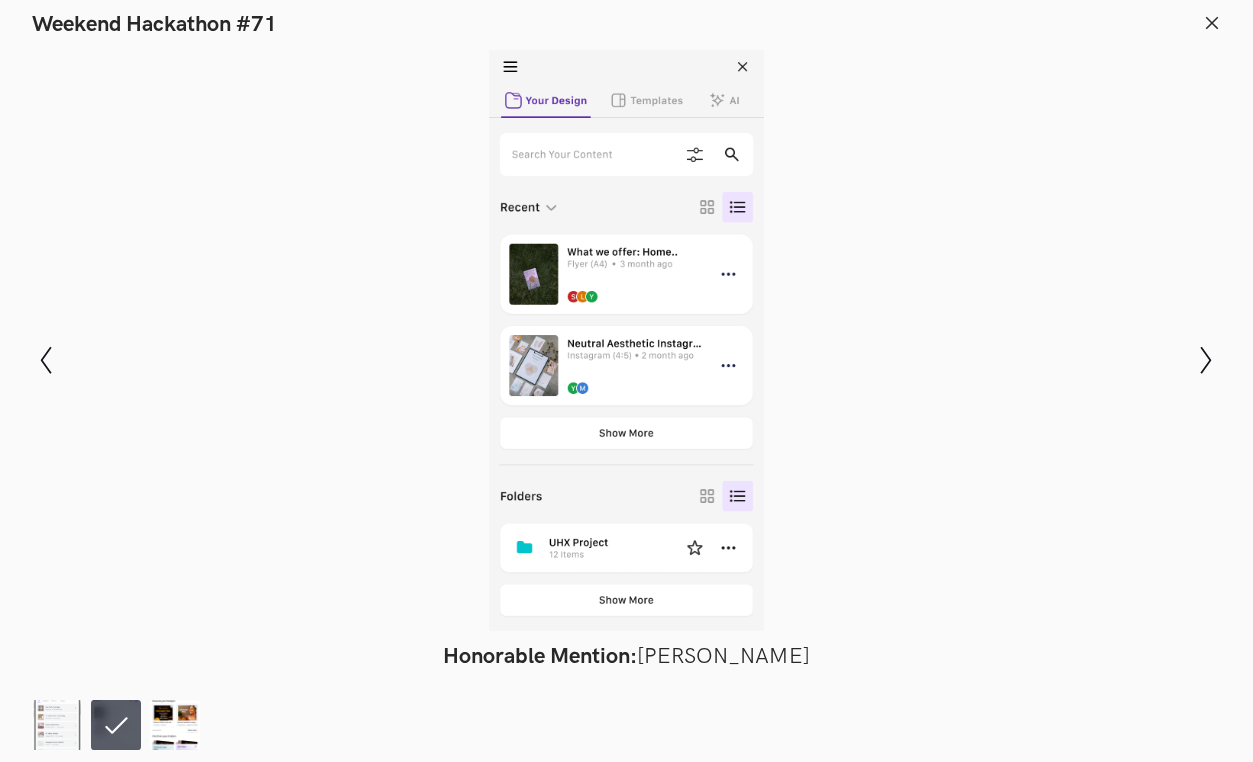 click at bounding box center (175, 725) 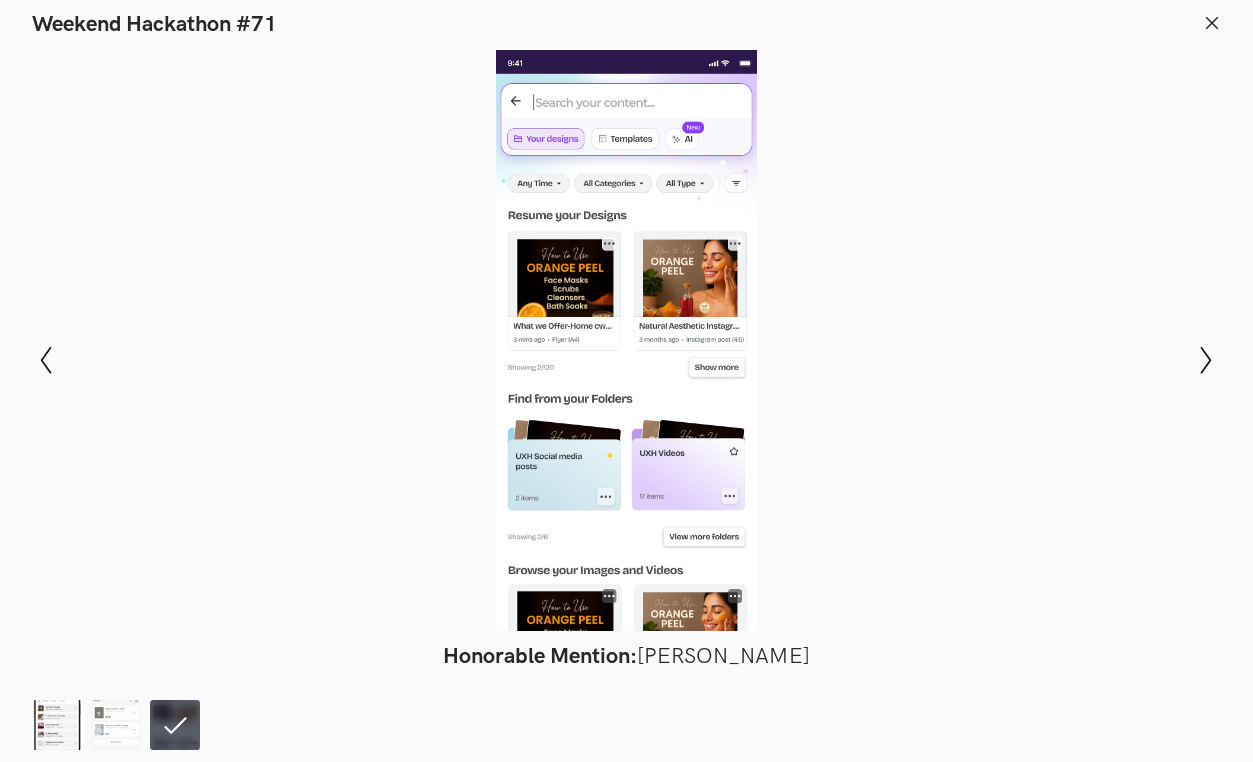 click at bounding box center [57, 725] 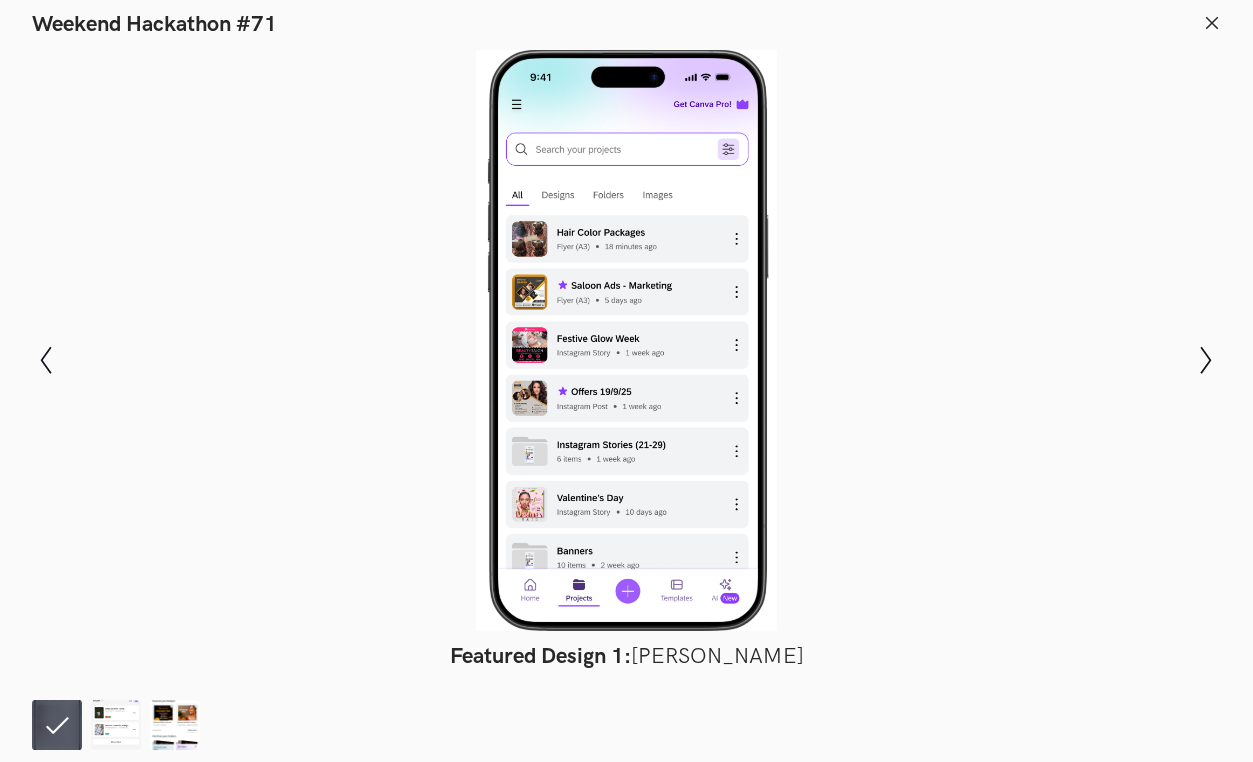 scroll, scrollTop: 908, scrollLeft: 0, axis: vertical 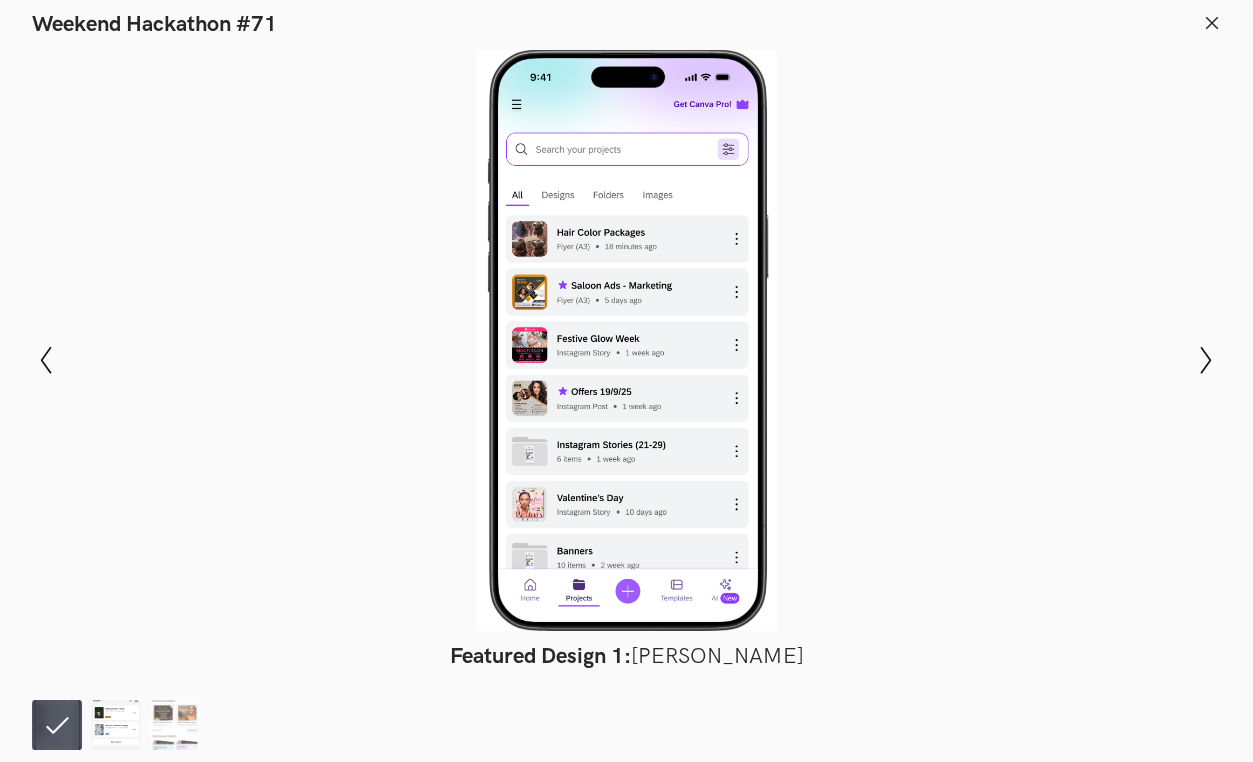 click at bounding box center [116, 725] 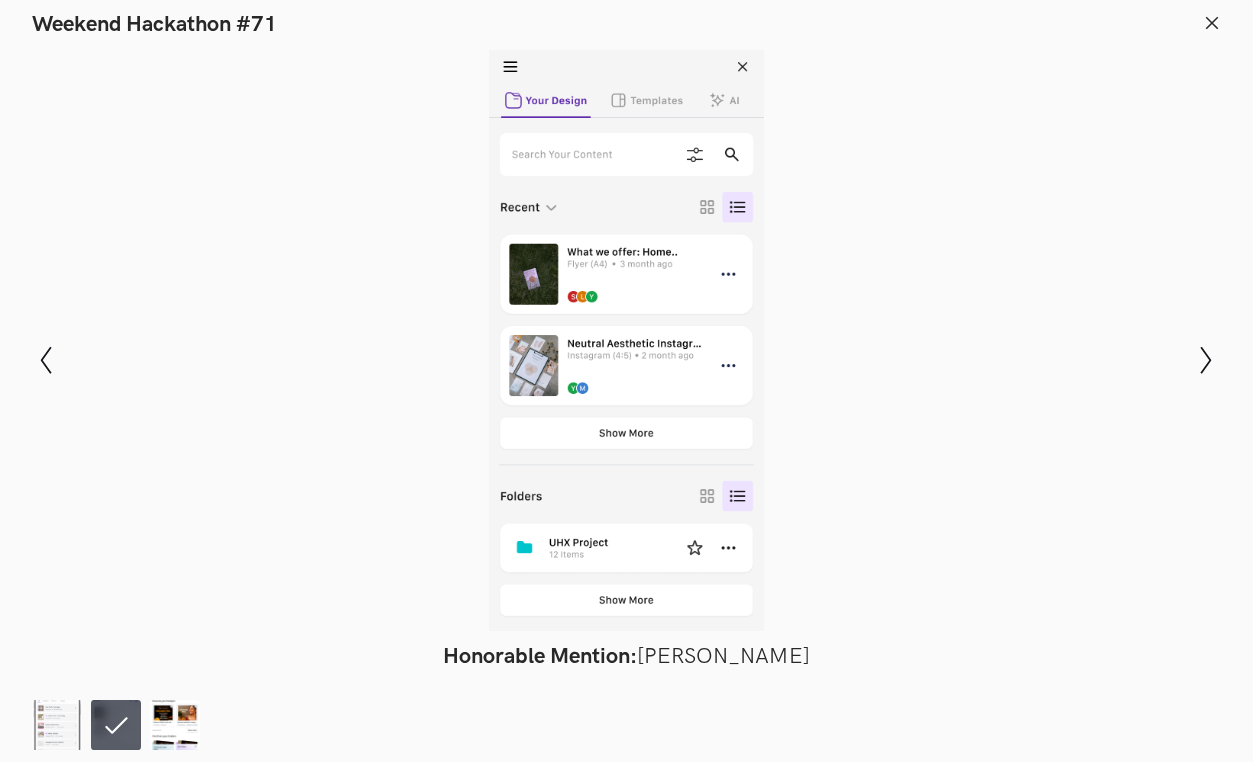 click at bounding box center [175, 725] 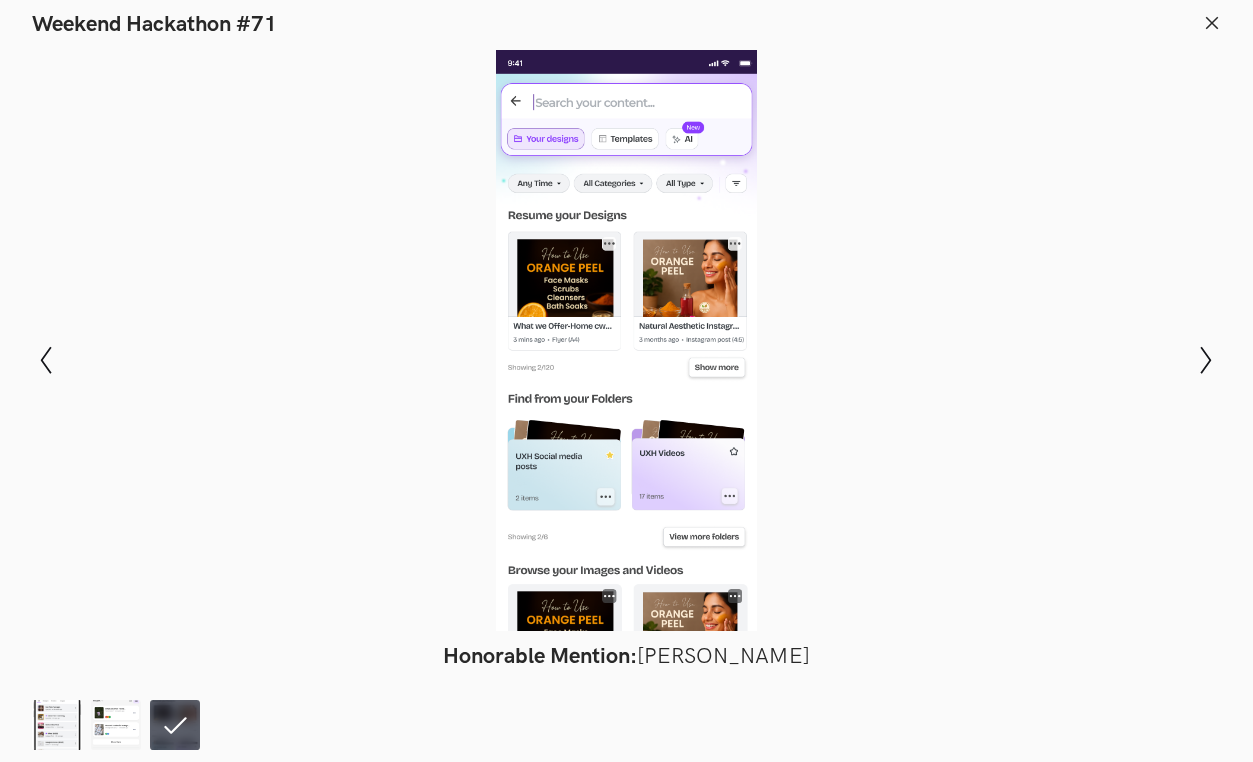 click 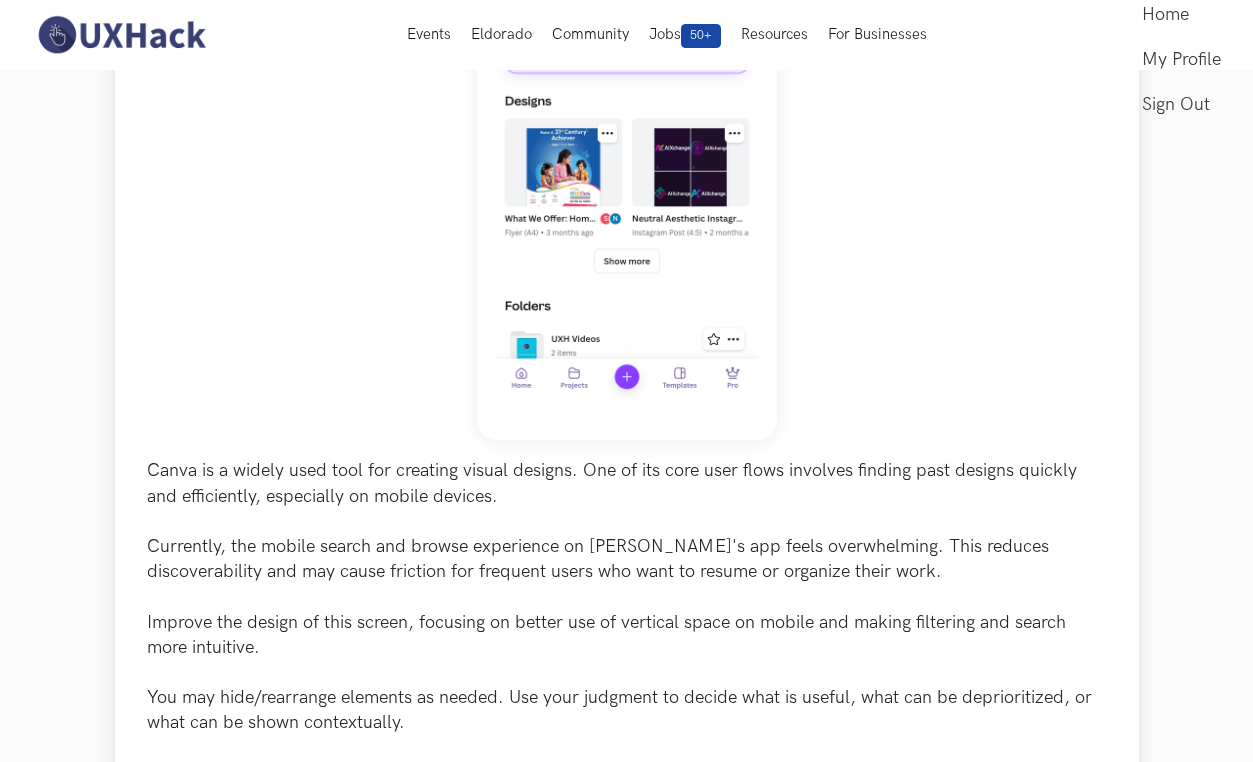 scroll, scrollTop: 0, scrollLeft: 0, axis: both 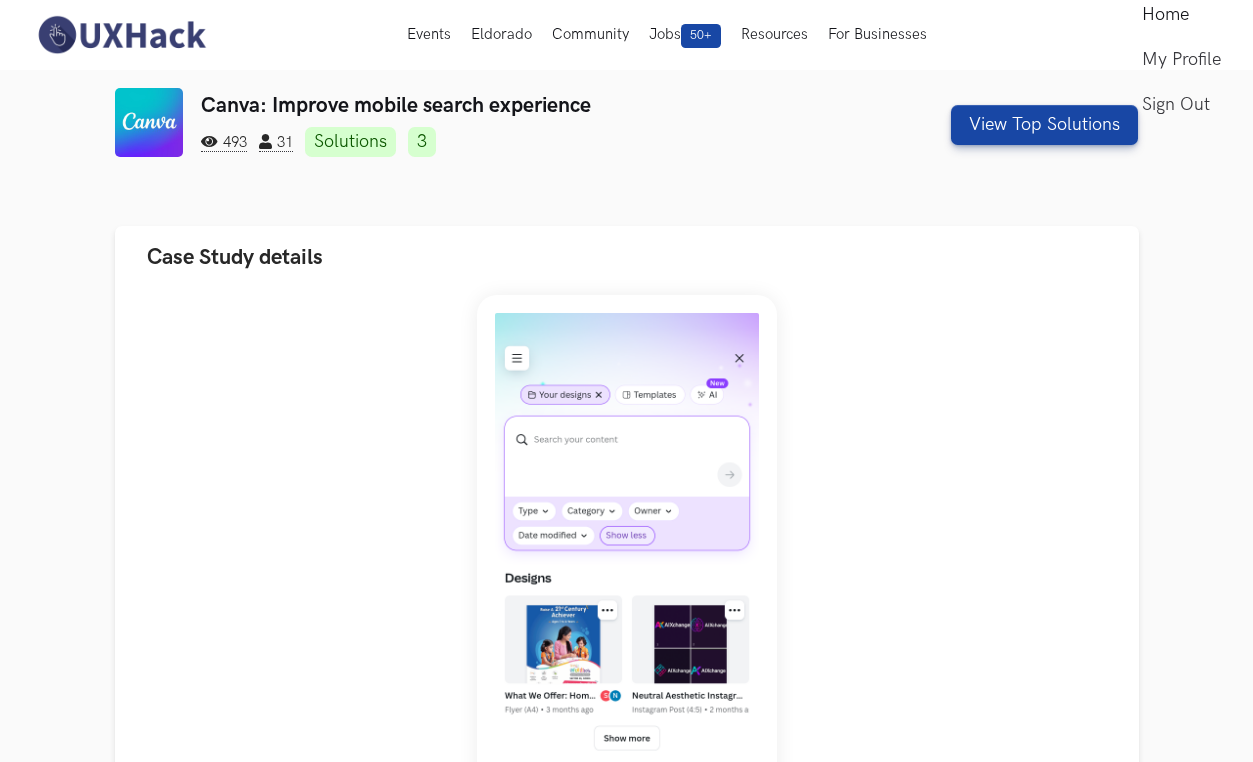 click on "Home" at bounding box center (1181, 14) 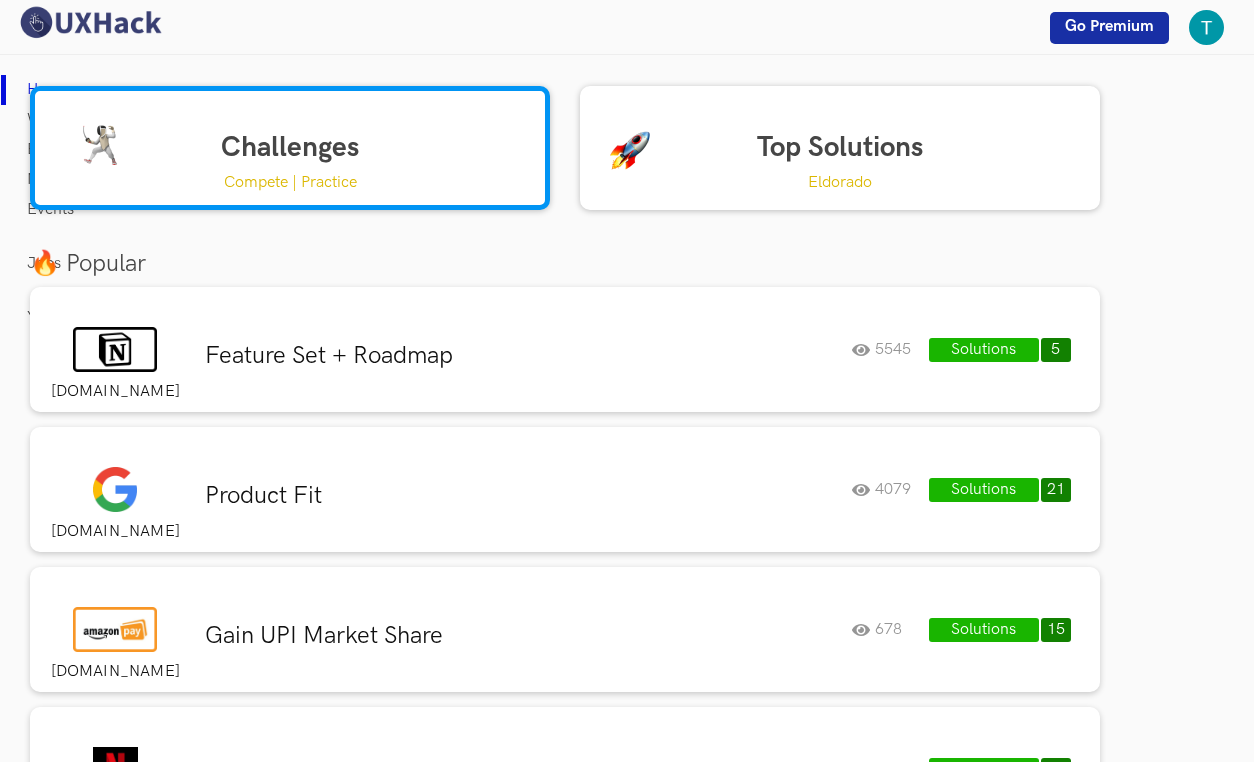 scroll, scrollTop: 0, scrollLeft: 0, axis: both 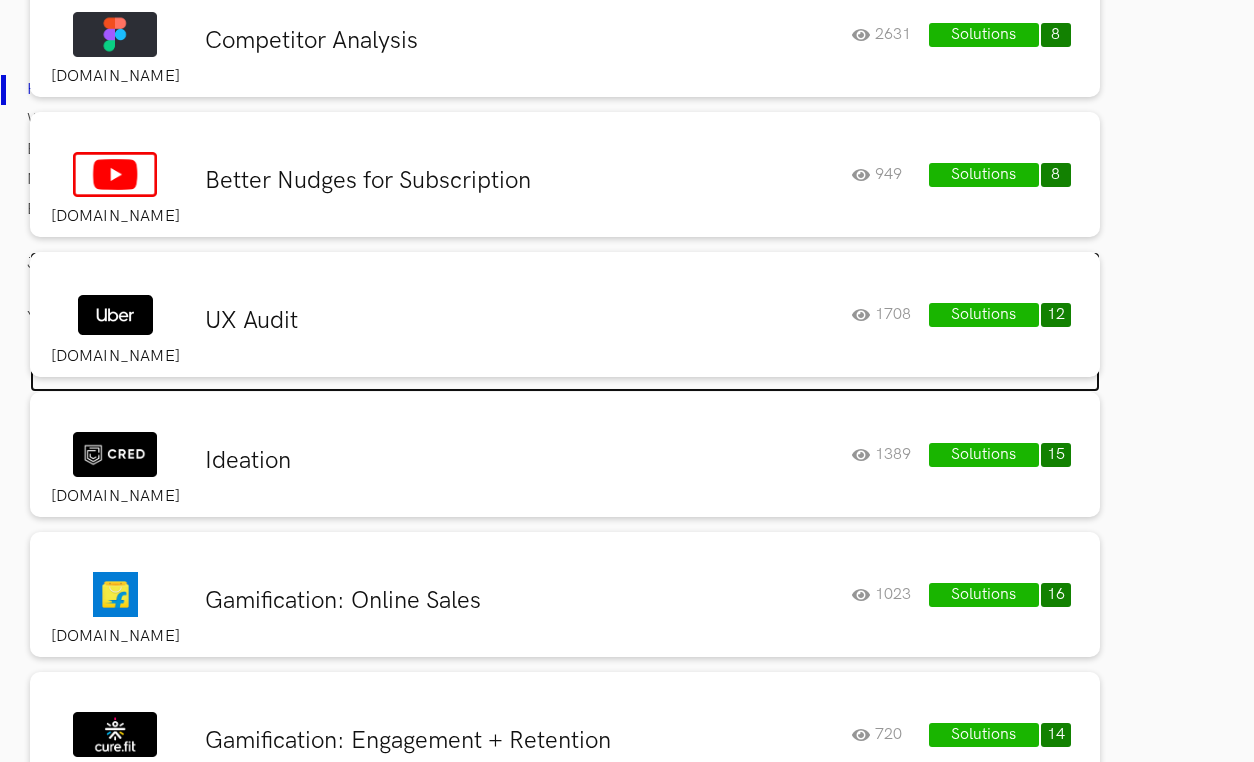 click on "UX Audit" at bounding box center (521, 321) 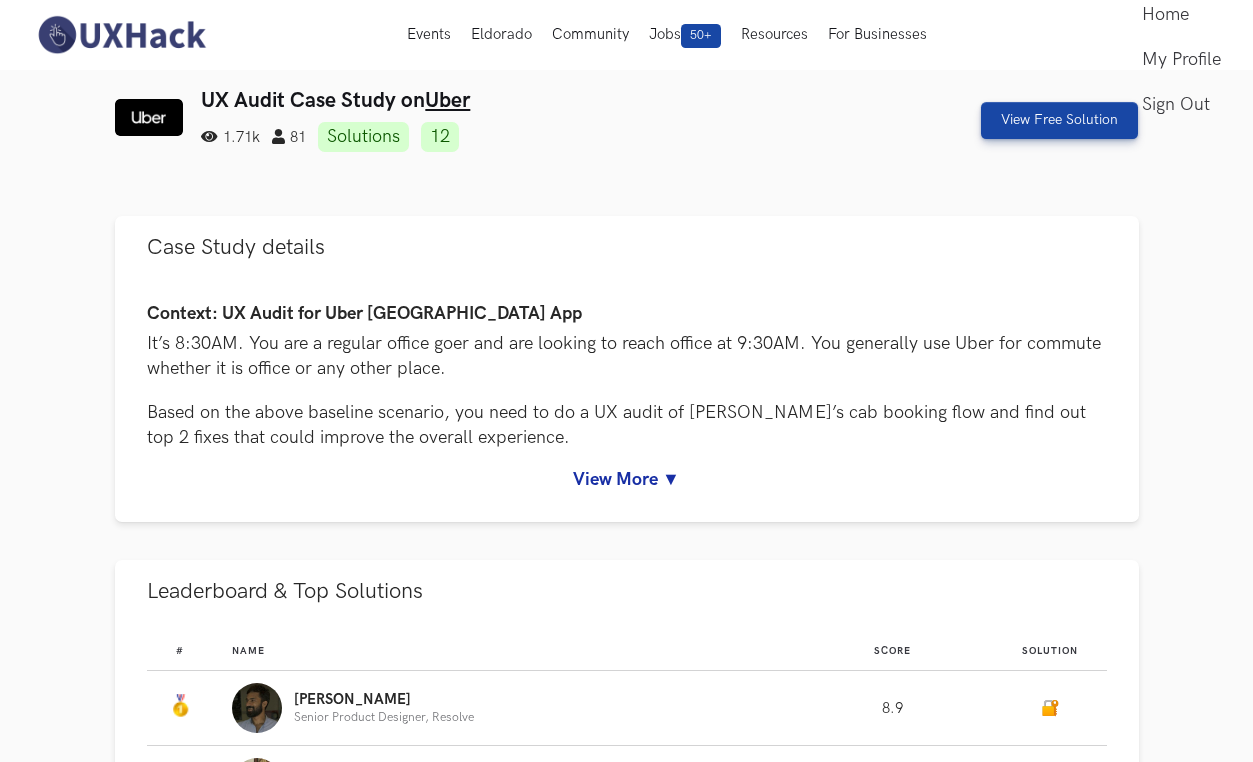 scroll, scrollTop: 0, scrollLeft: 0, axis: both 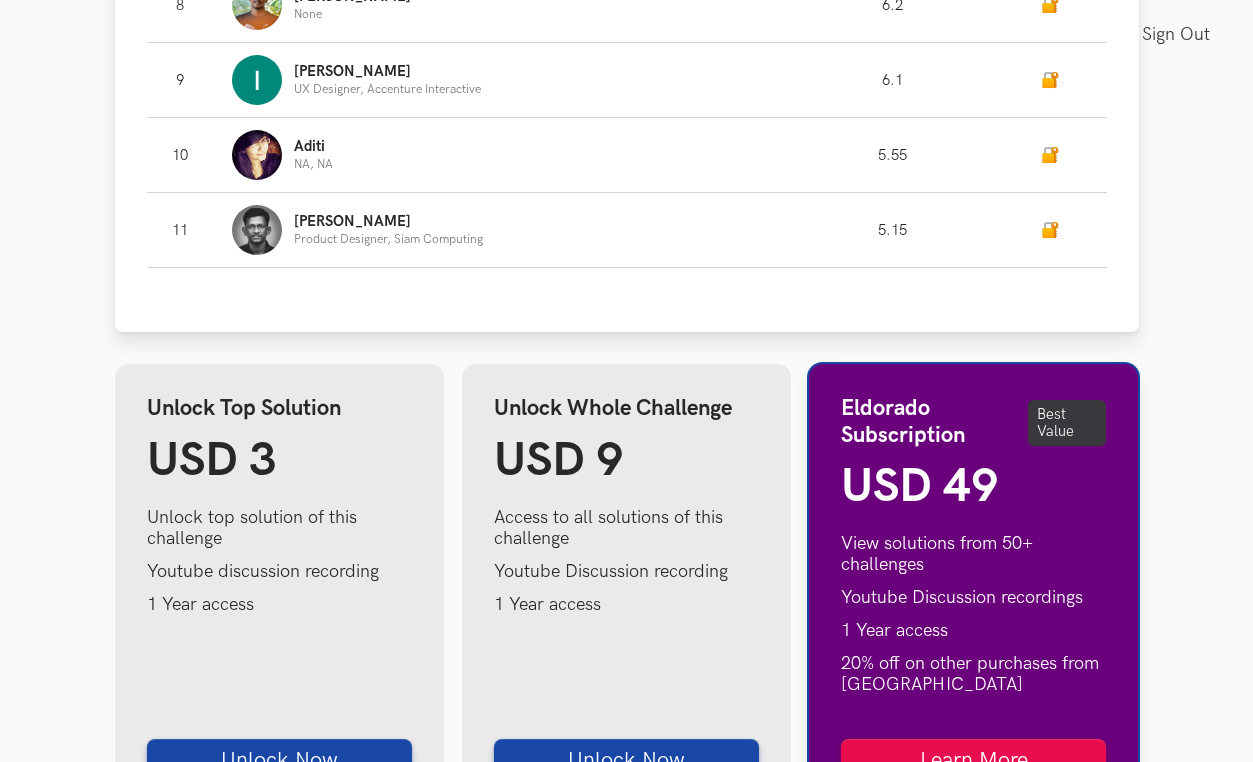 click on "Sathya Product Designer, Siam Computing" at bounding box center [503, 230] 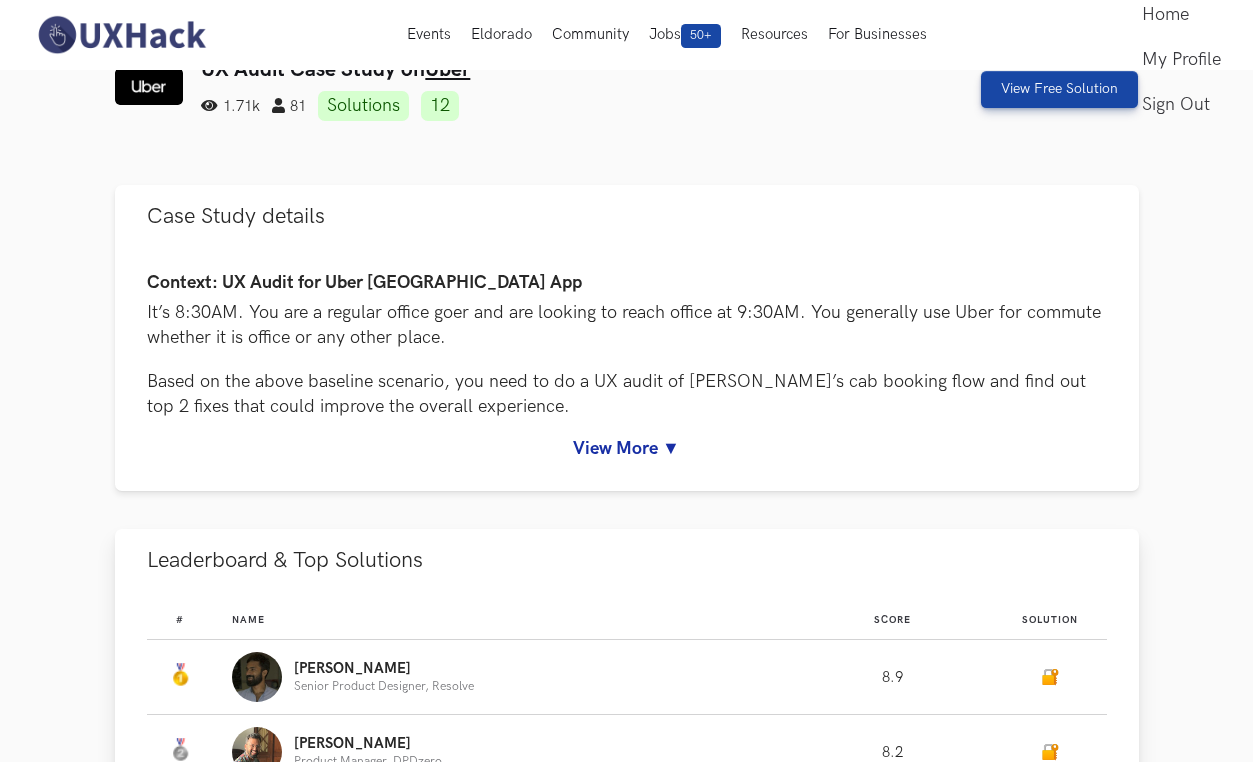 scroll, scrollTop: 0, scrollLeft: 0, axis: both 